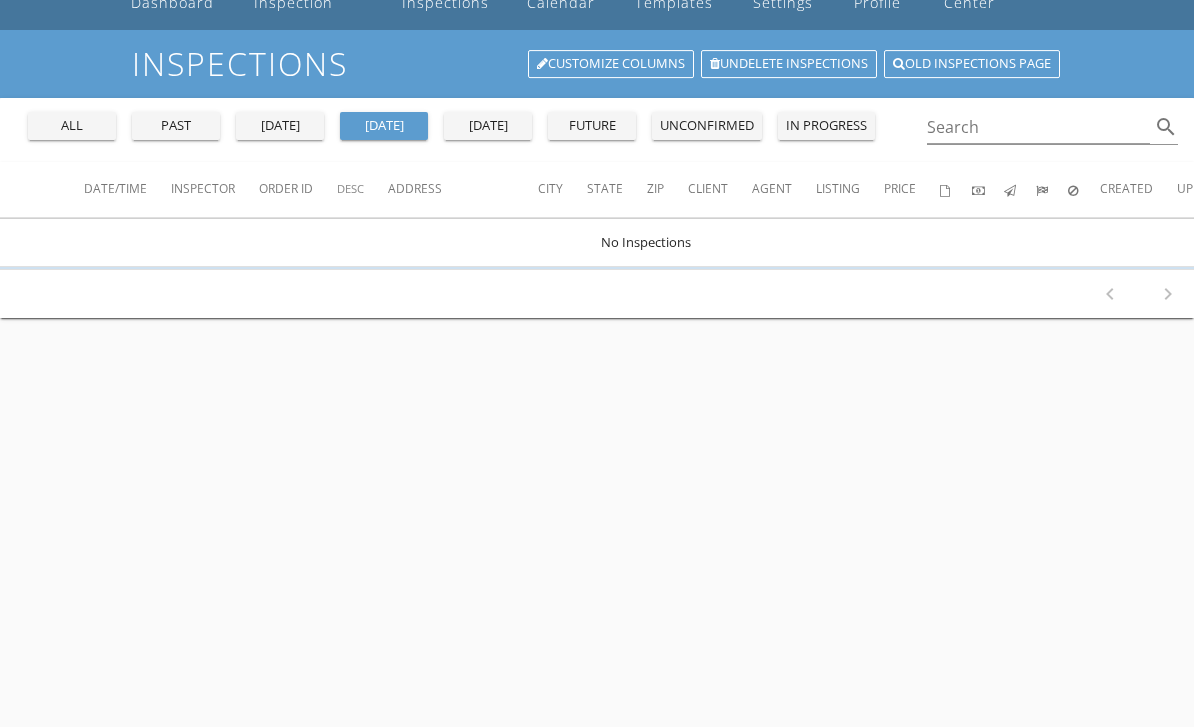 scroll, scrollTop: 107, scrollLeft: 0, axis: vertical 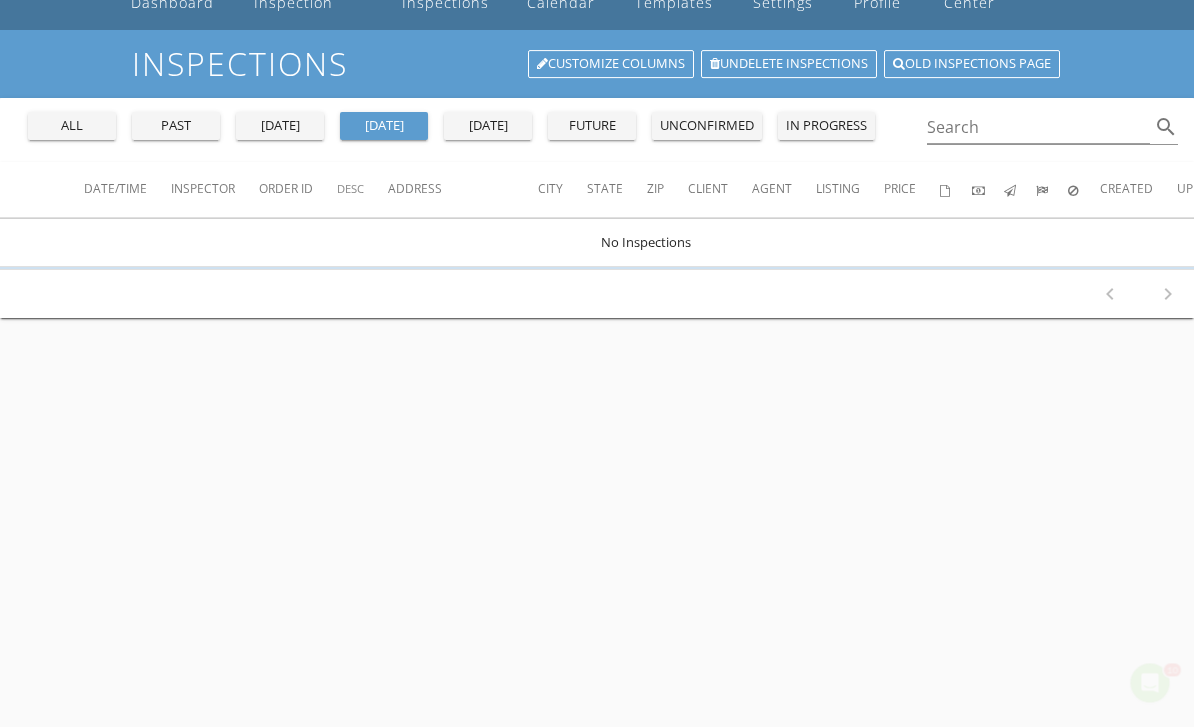 click on "[DATE]" at bounding box center [384, 126] 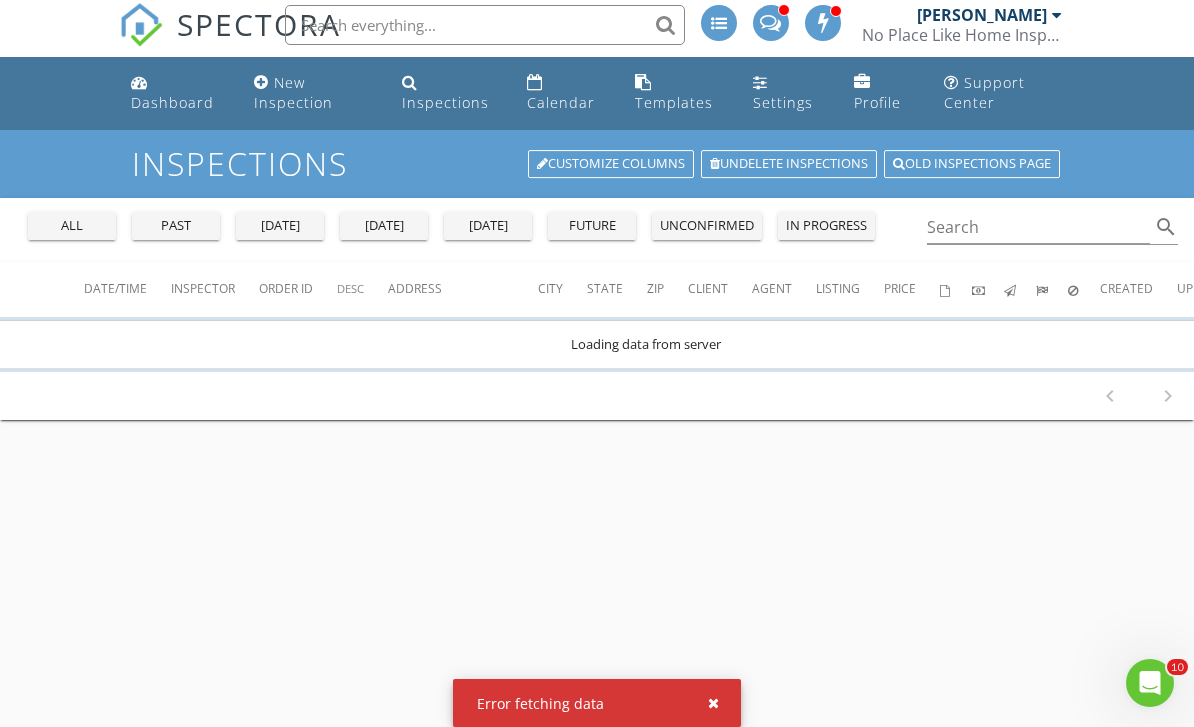 scroll, scrollTop: 0, scrollLeft: 0, axis: both 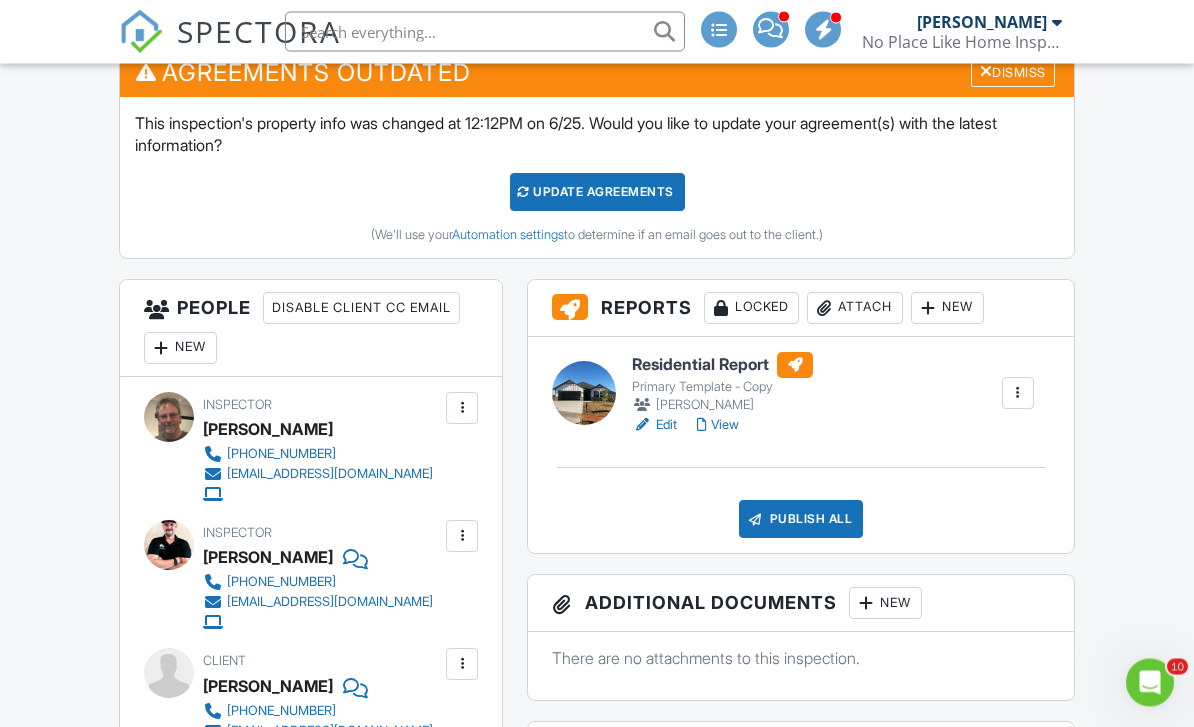 click on "Residential Report" at bounding box center [722, 366] 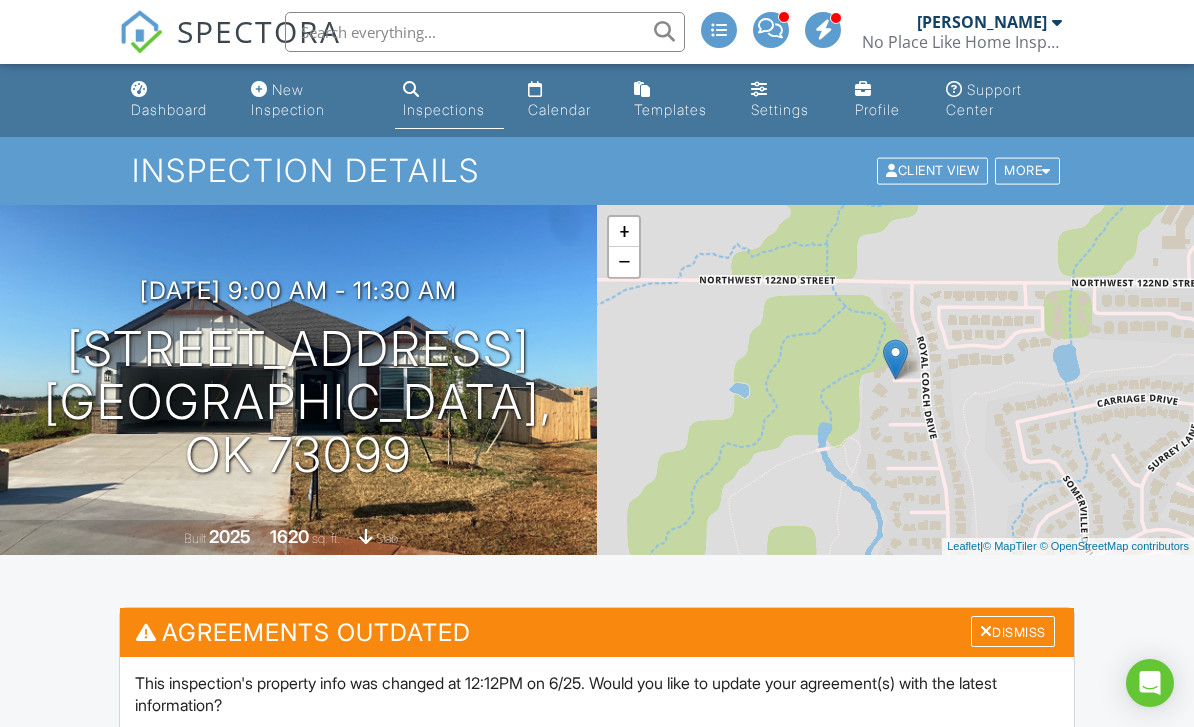scroll, scrollTop: 0, scrollLeft: 0, axis: both 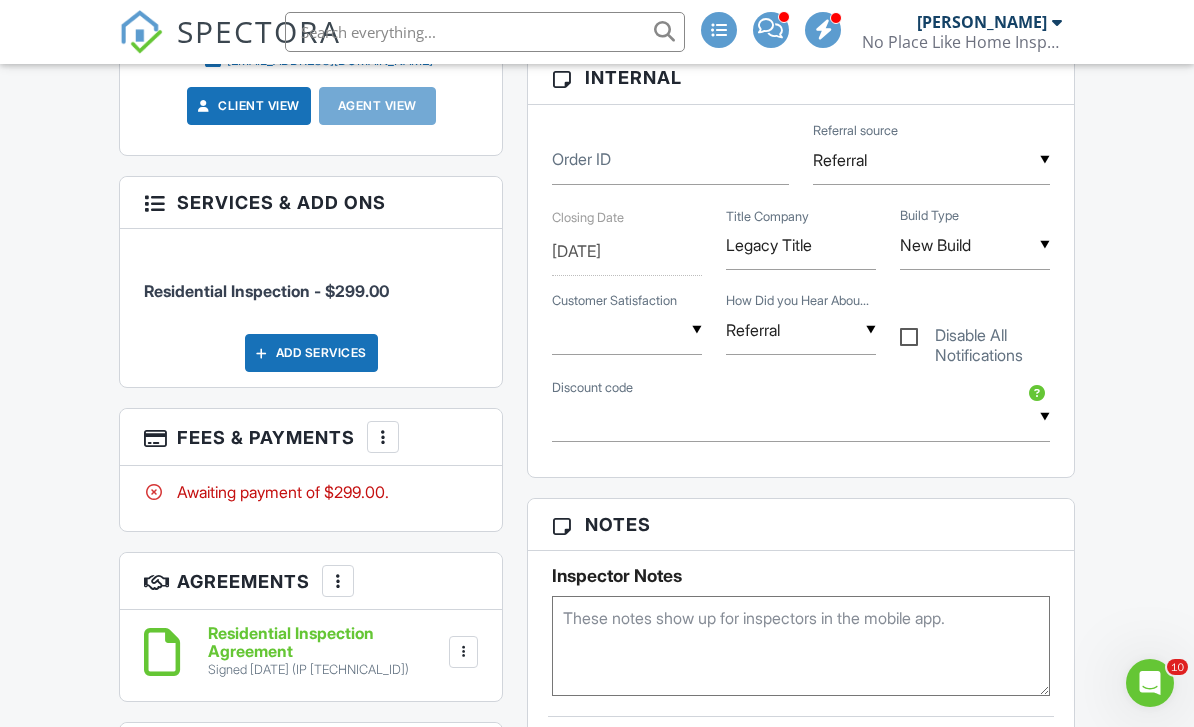 click on "More" at bounding box center (383, 437) 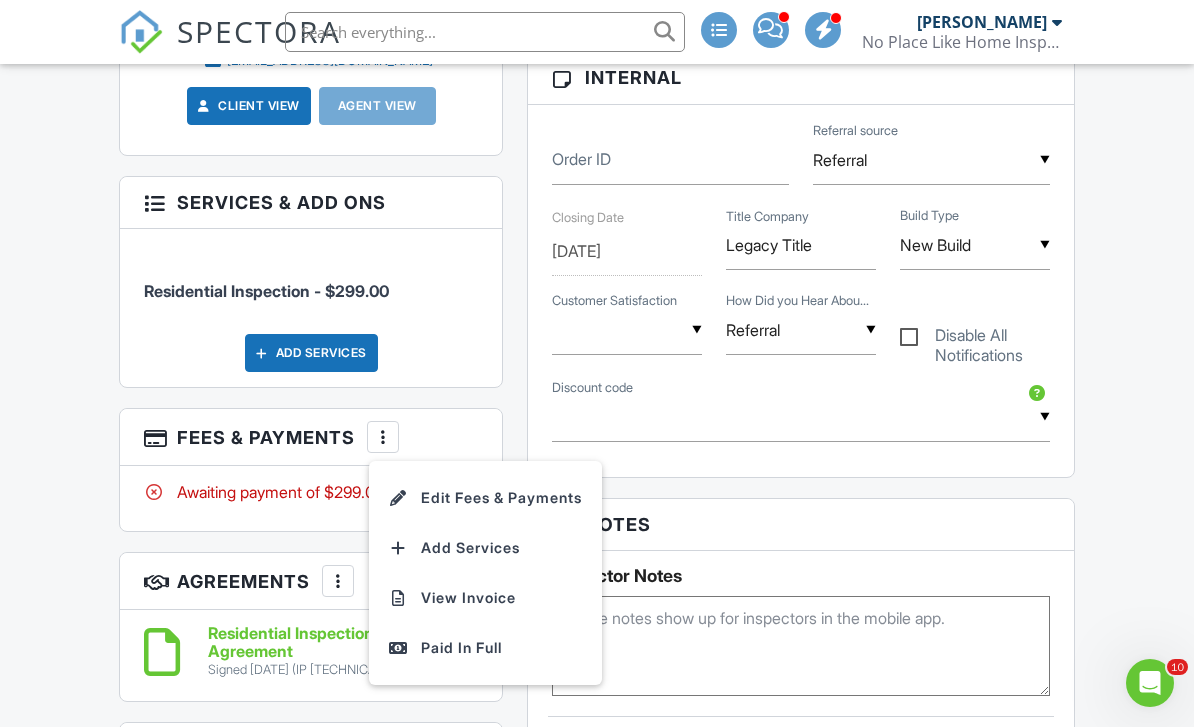 click on "View Invoice" at bounding box center [485, 598] 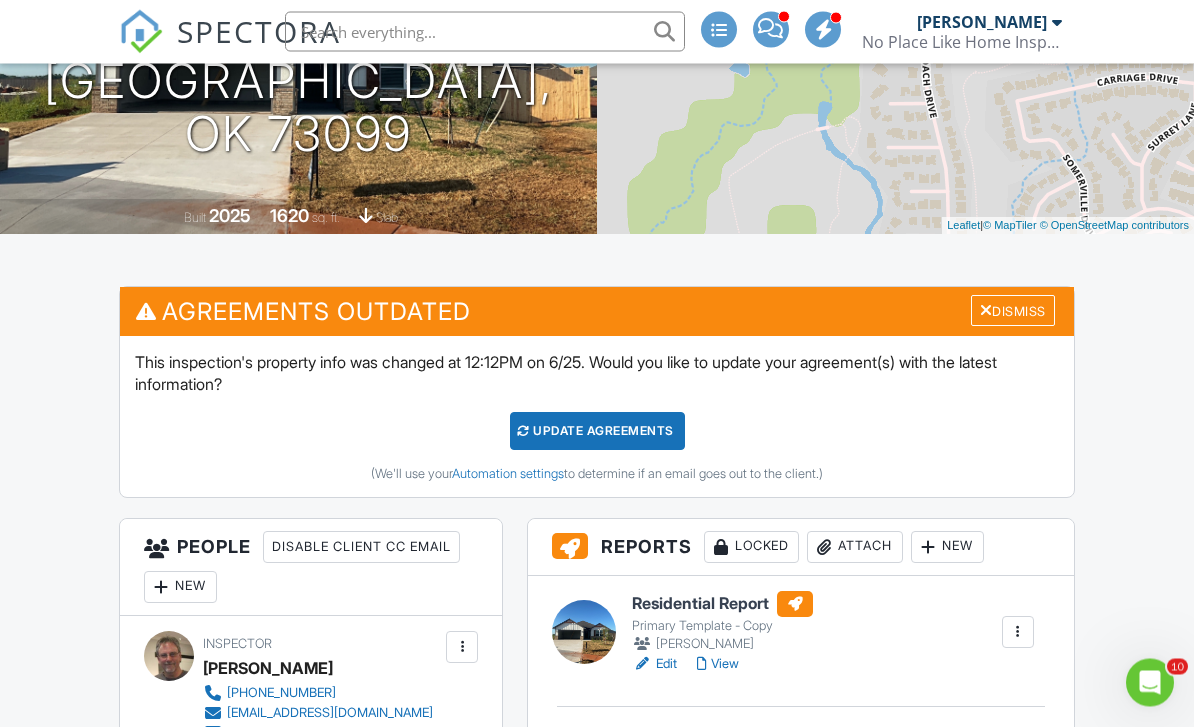 scroll, scrollTop: 322, scrollLeft: 0, axis: vertical 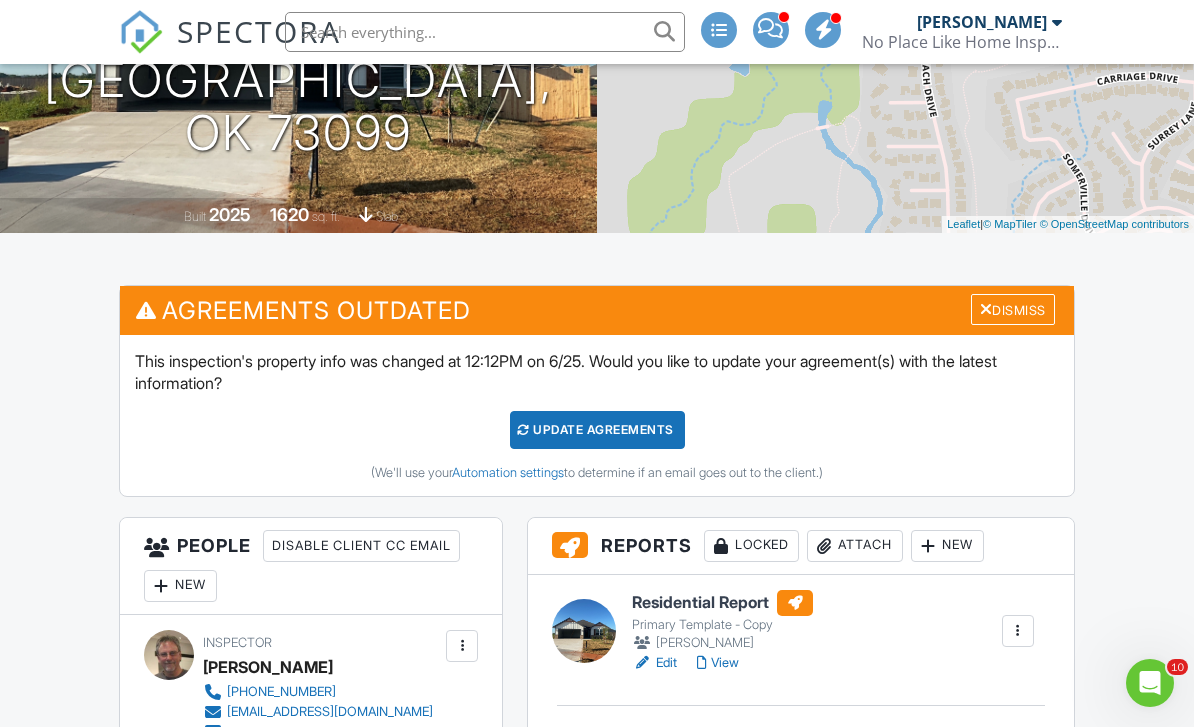 click on "Update Agreements" at bounding box center (597, 430) 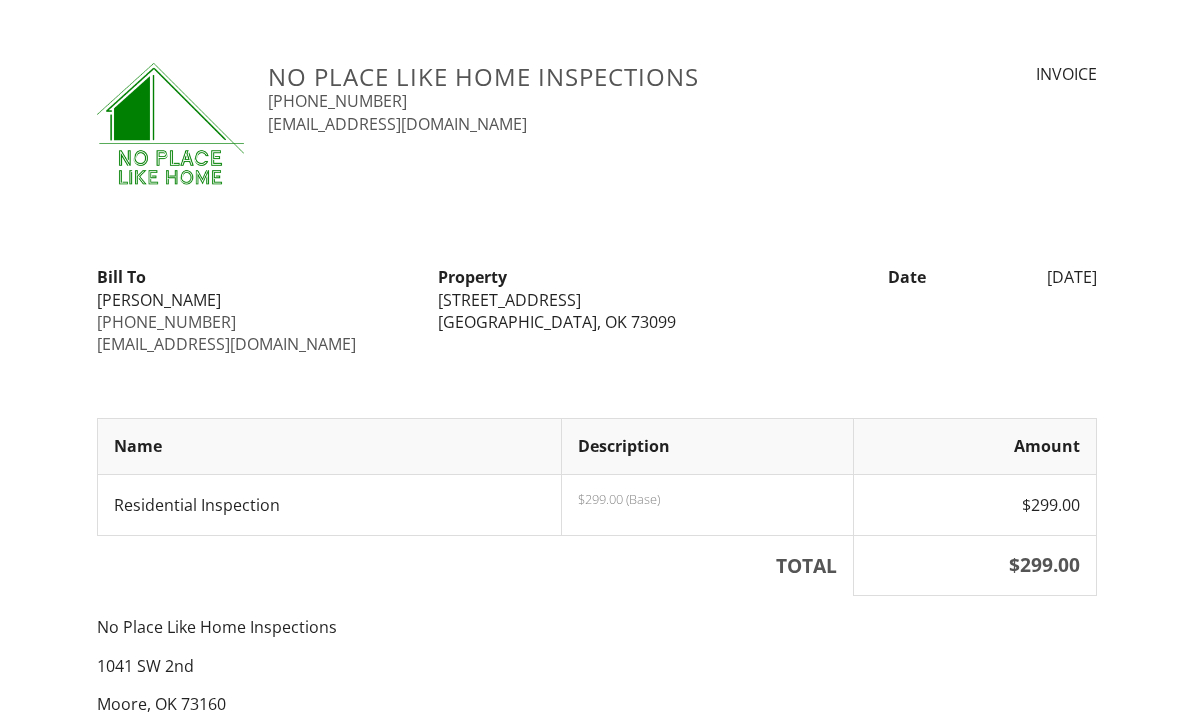 scroll, scrollTop: 0, scrollLeft: 0, axis: both 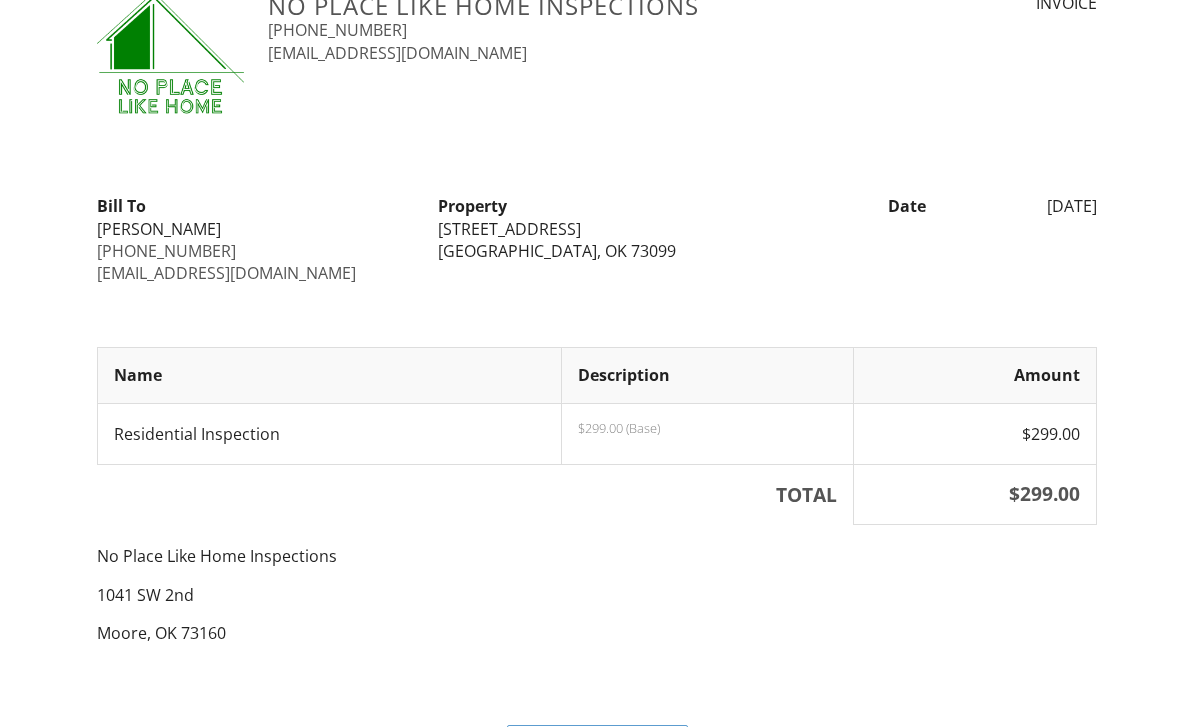 click on "View as PDF" at bounding box center [597, 743] 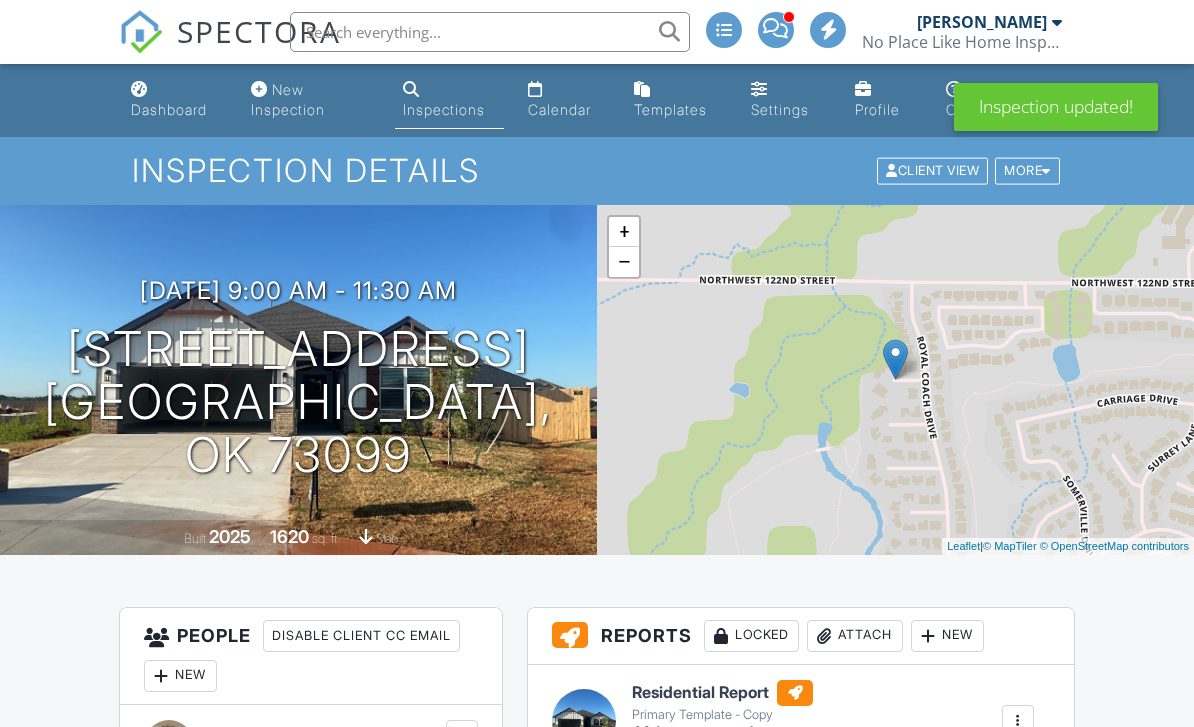 scroll, scrollTop: 336, scrollLeft: 0, axis: vertical 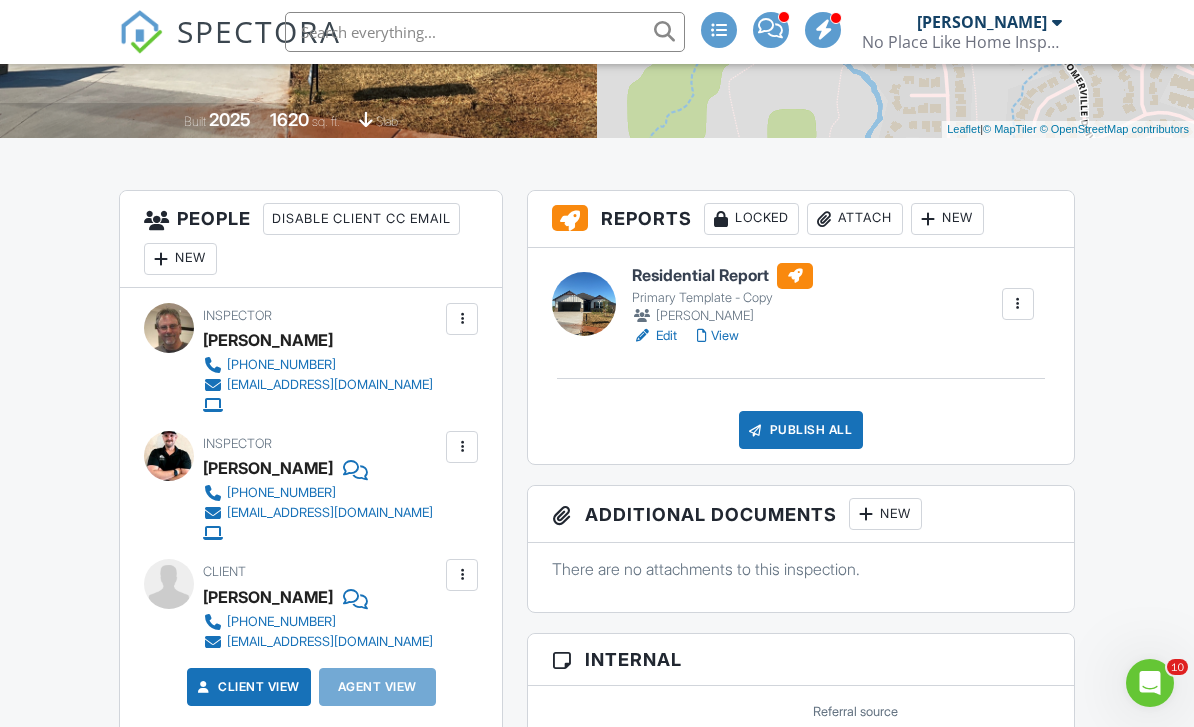 click on "Publish All" at bounding box center [801, 430] 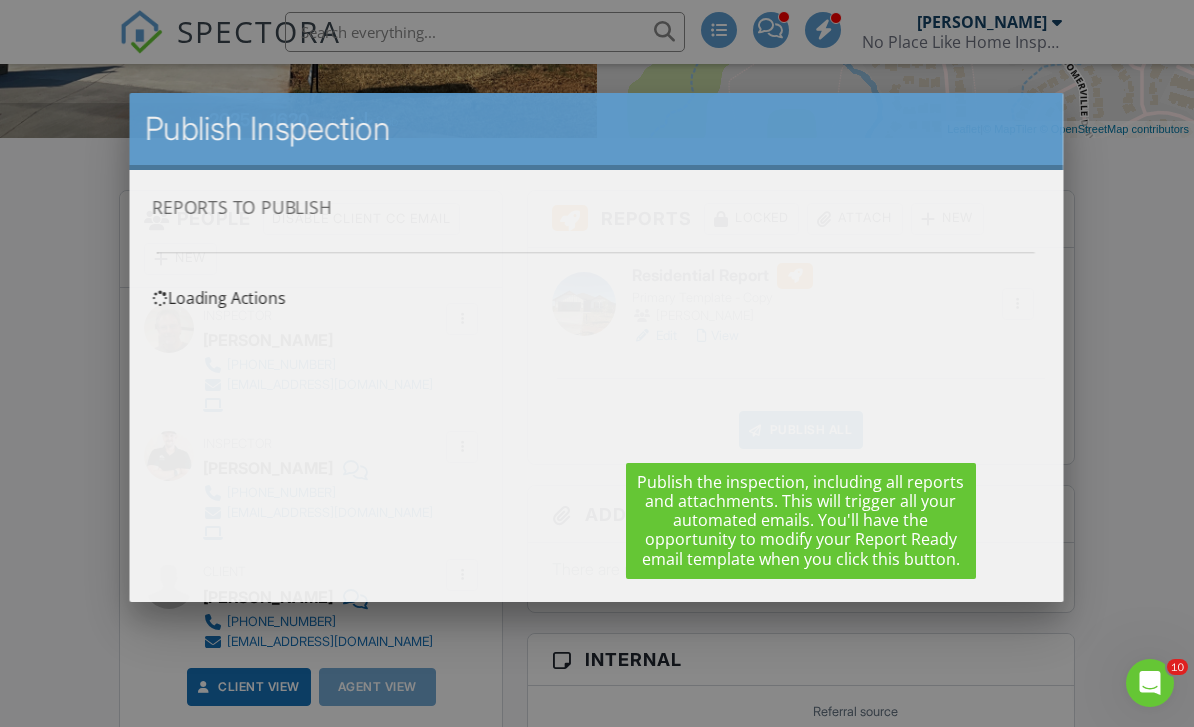 scroll, scrollTop: 0, scrollLeft: 0, axis: both 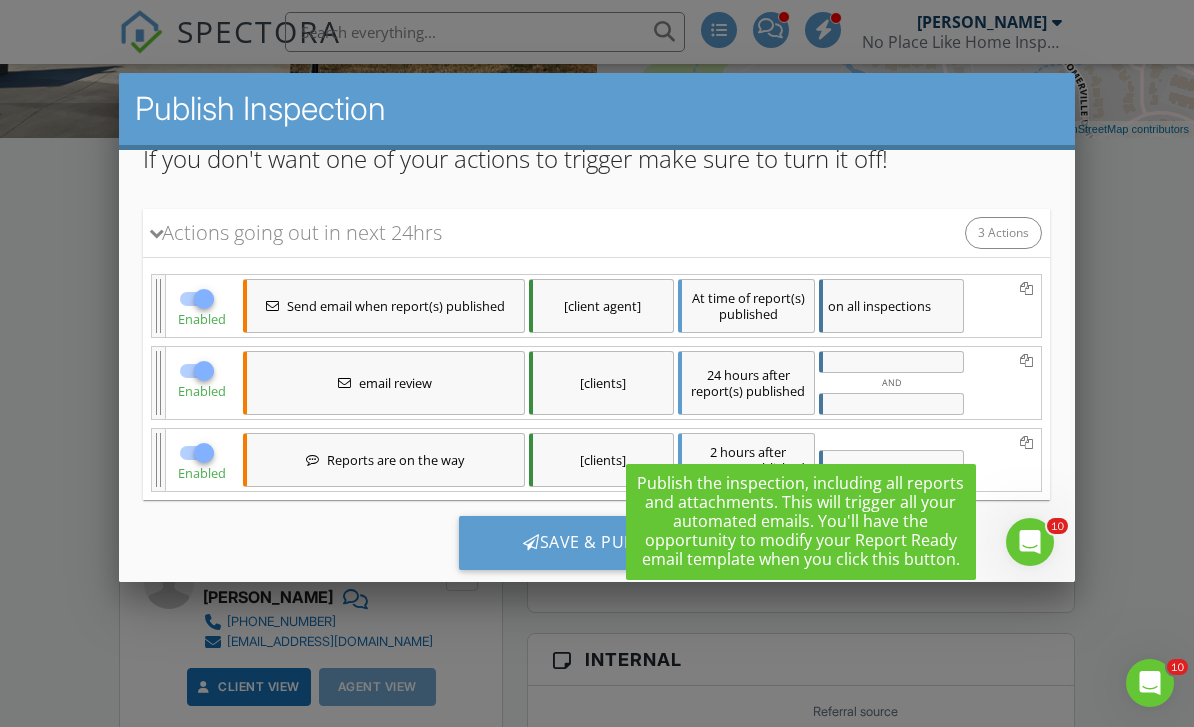 click on "[client agent]" at bounding box center (601, 305) 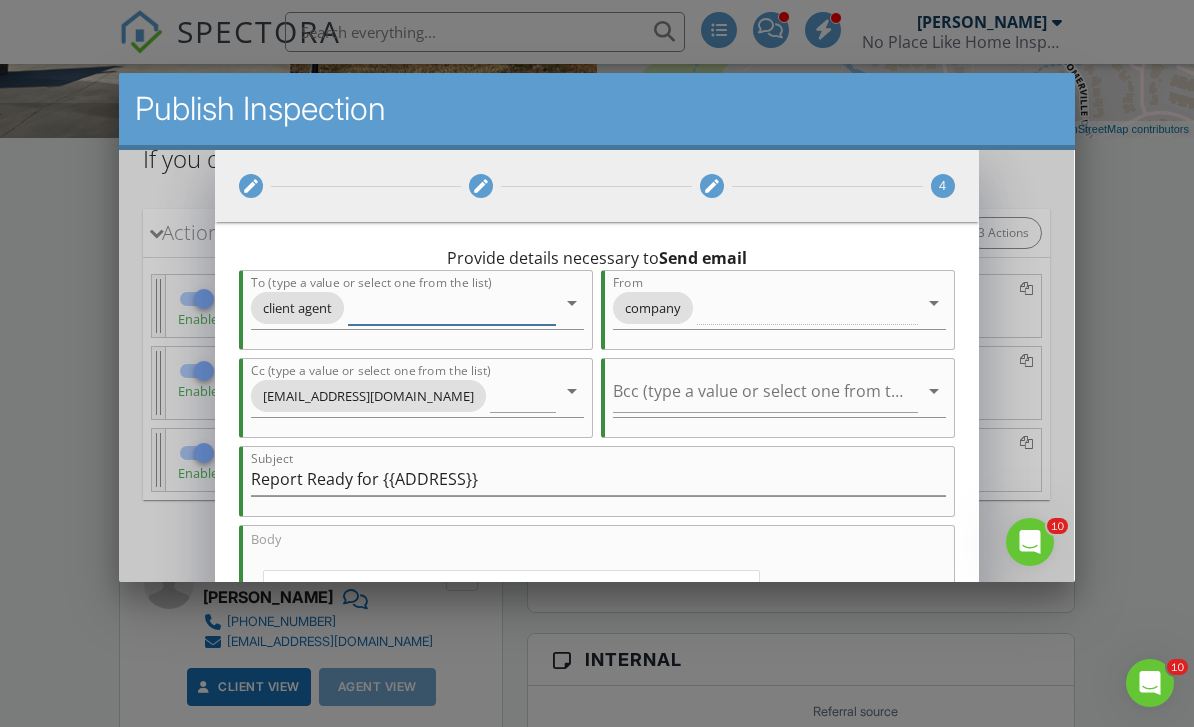 click on "arrow_drop_down" at bounding box center [572, 302] 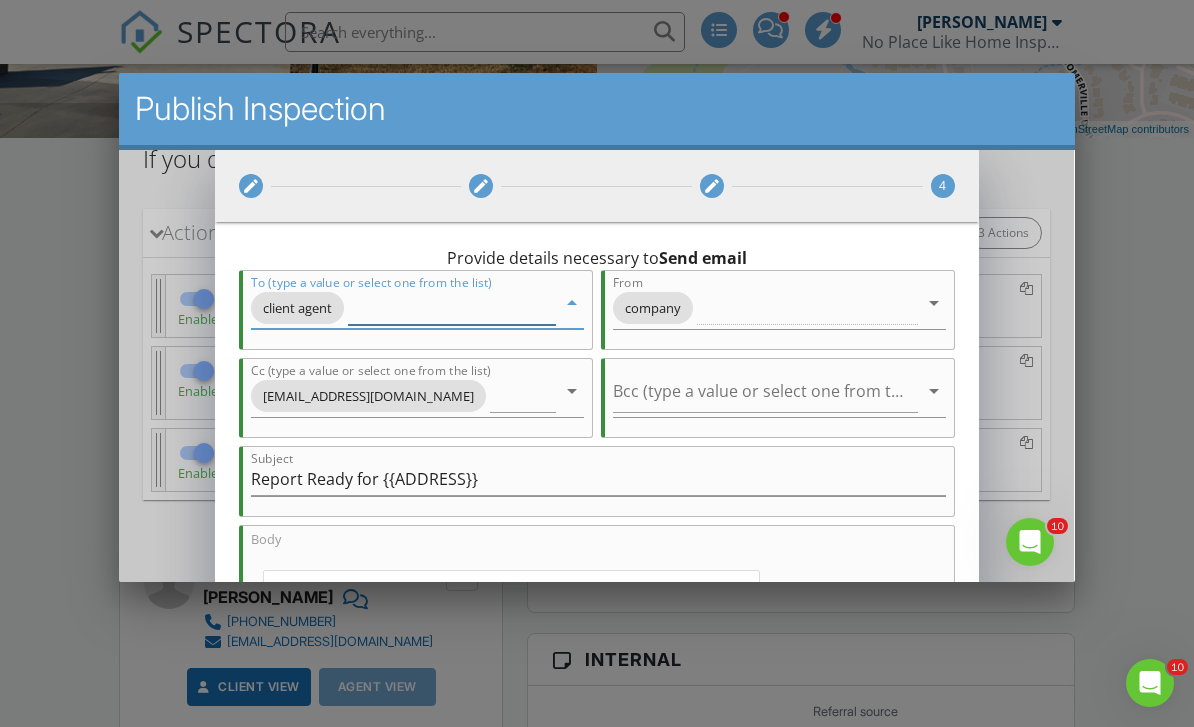 scroll, scrollTop: 416, scrollLeft: 0, axis: vertical 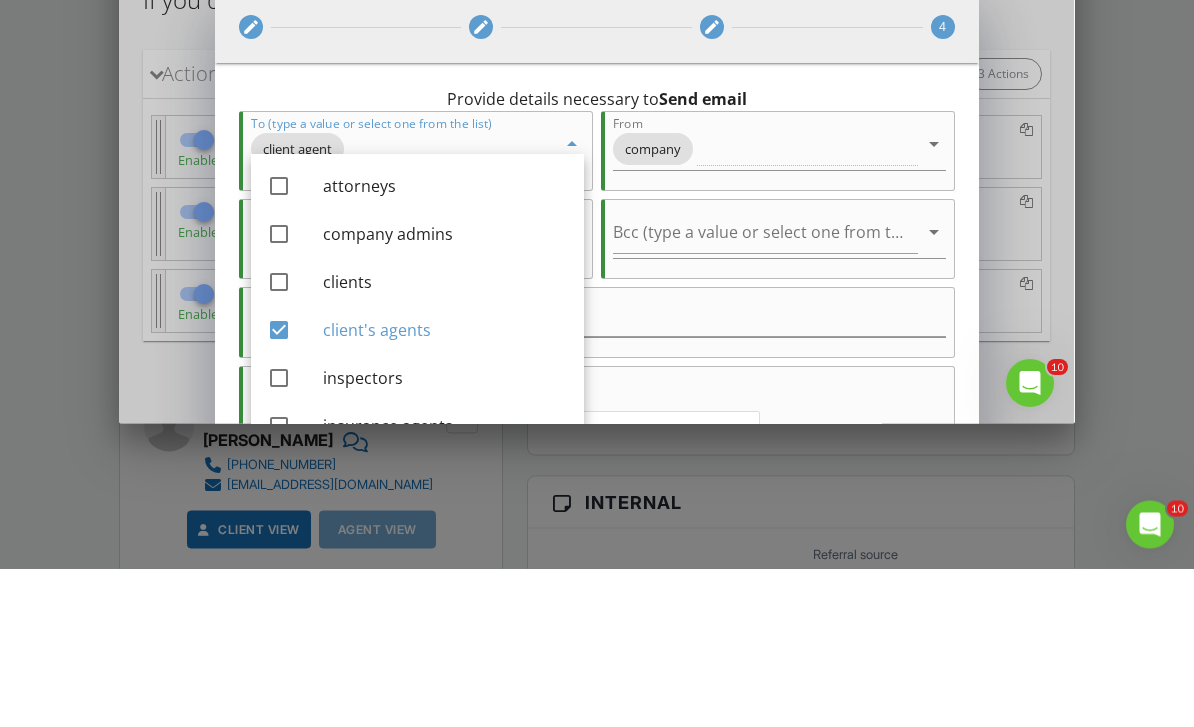 type on "C" 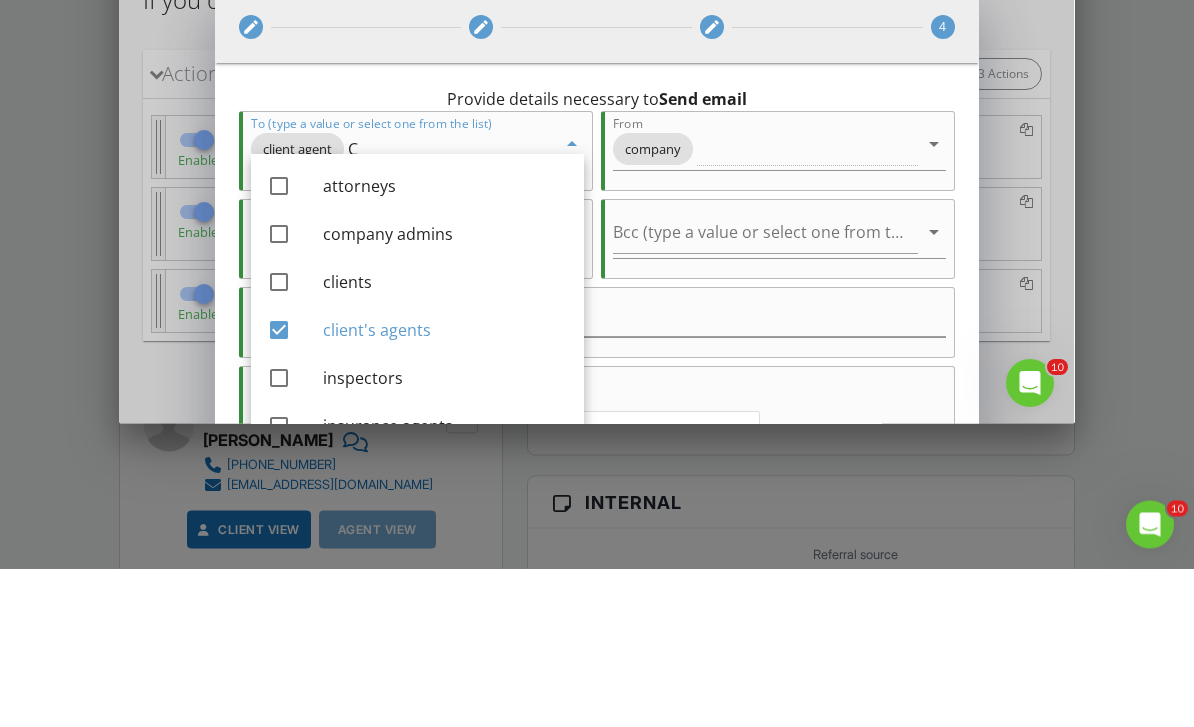 checkbox on "true" 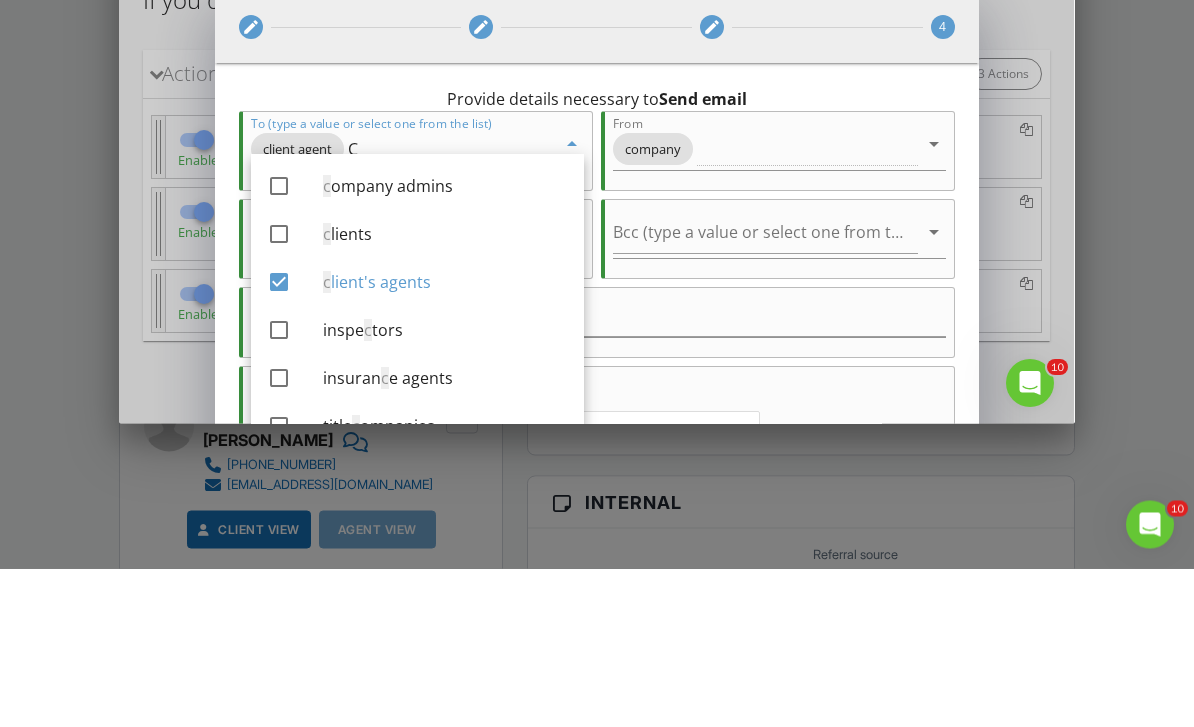 type on "Cl" 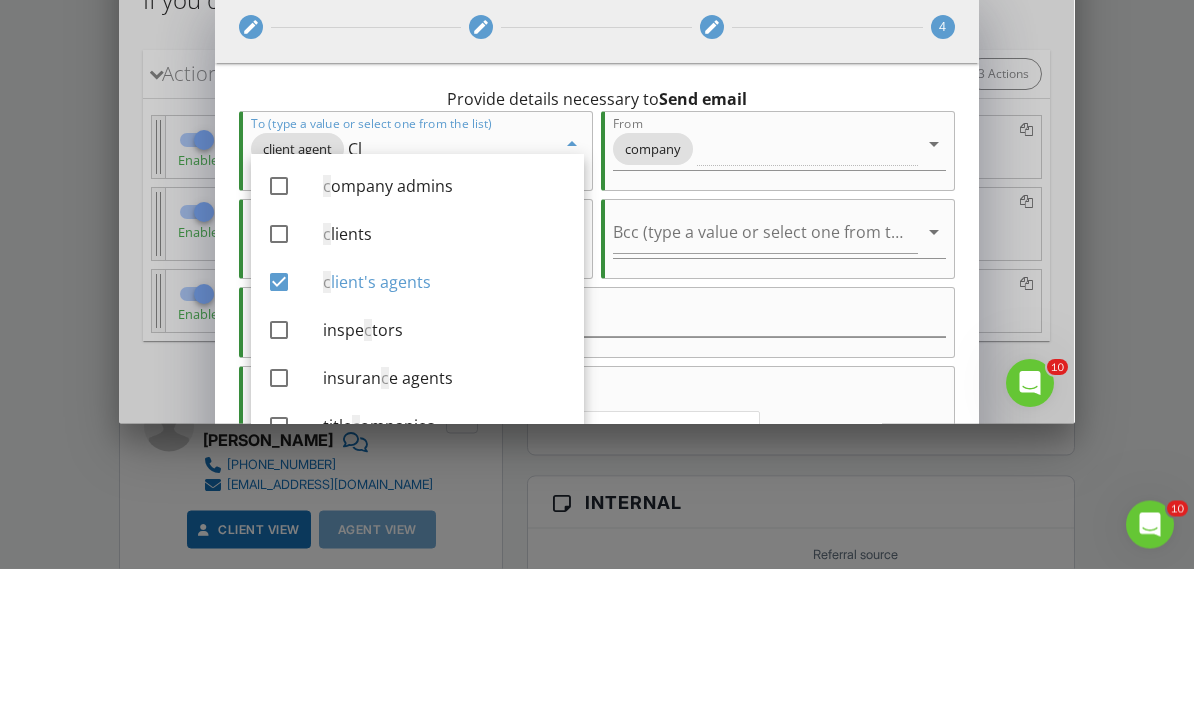 checkbox on "true" 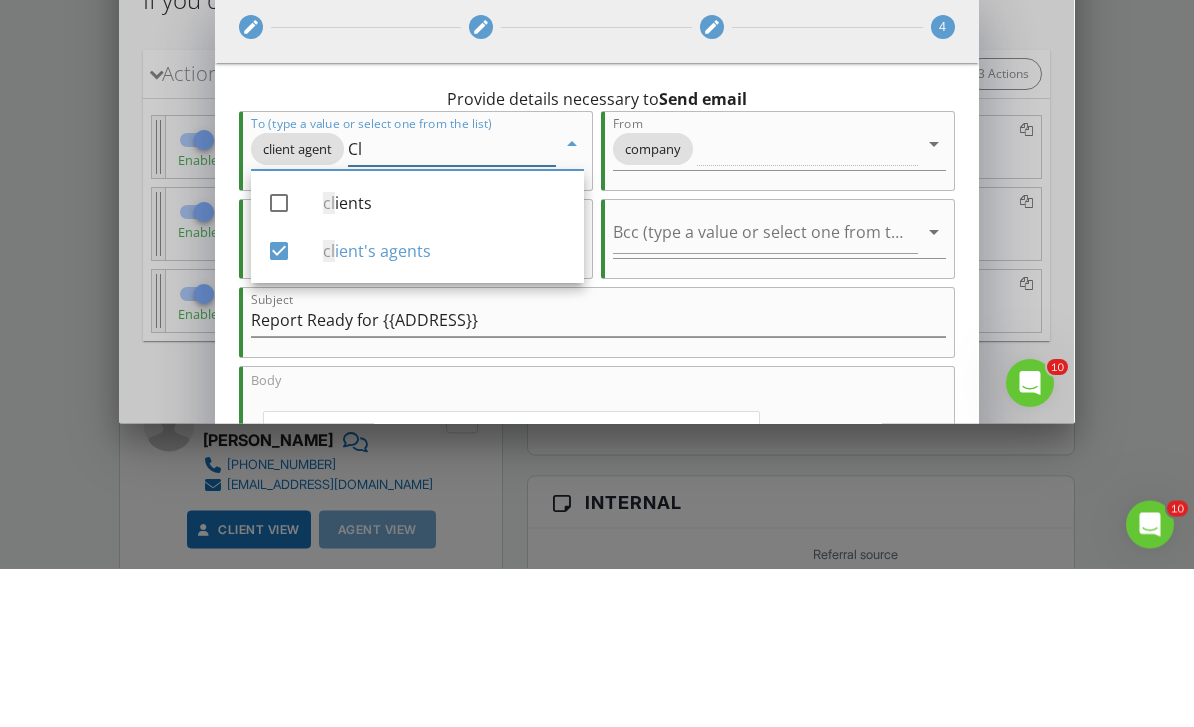 type on "Cli" 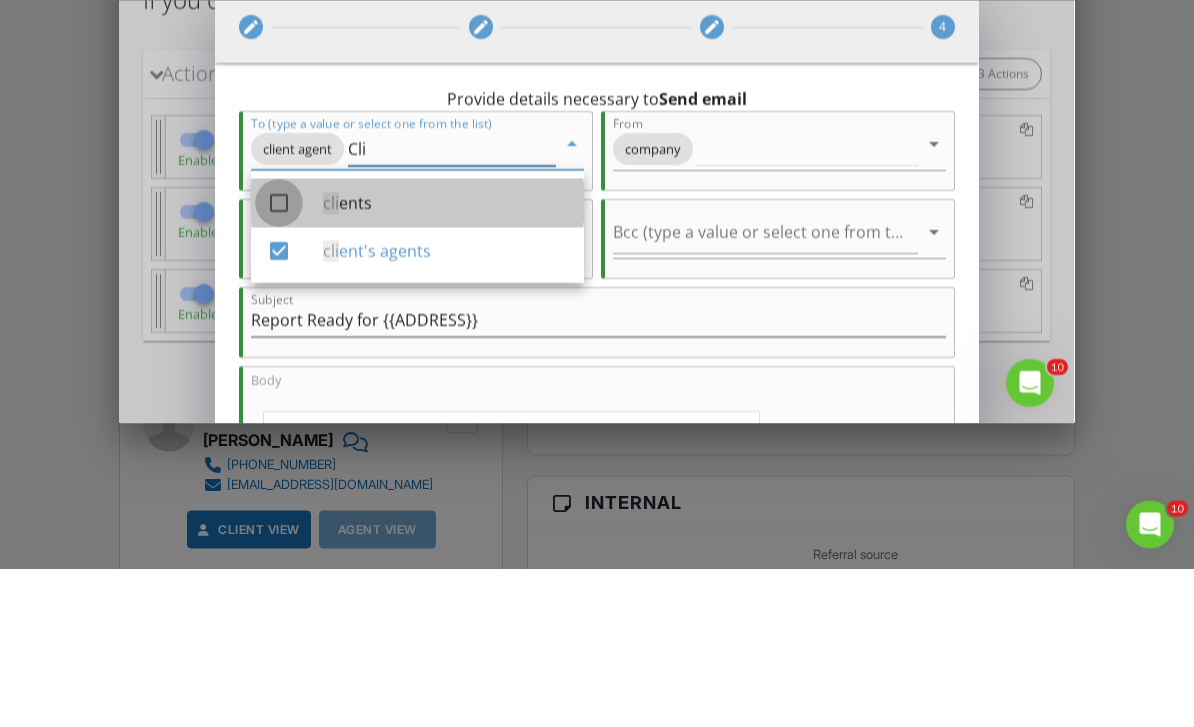 click on "check_box_outline_blank" at bounding box center [283, 204] 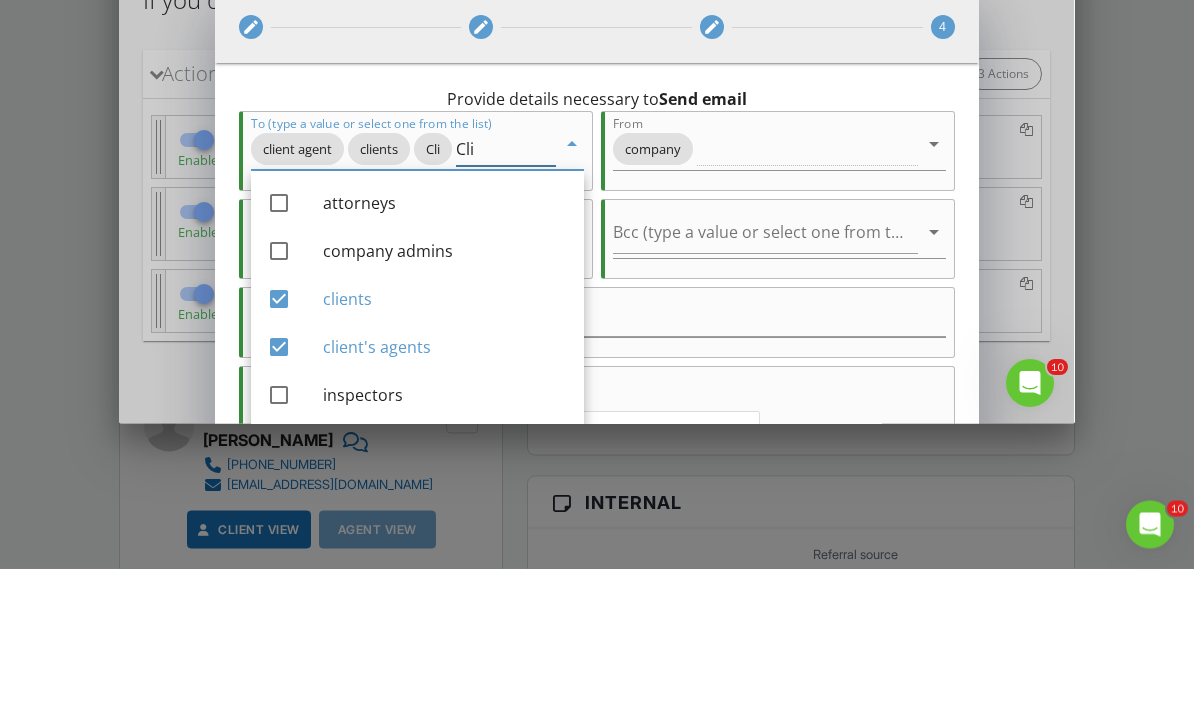 checkbox on "false" 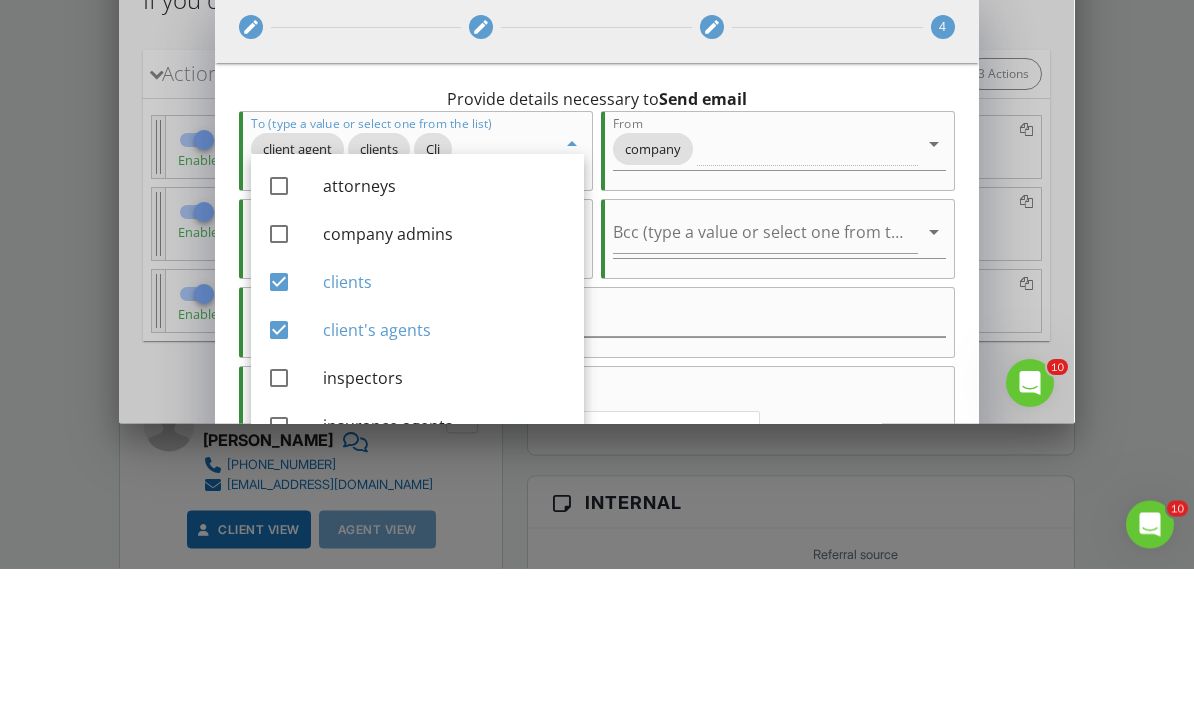 scroll, scrollTop: 575, scrollLeft: 0, axis: vertical 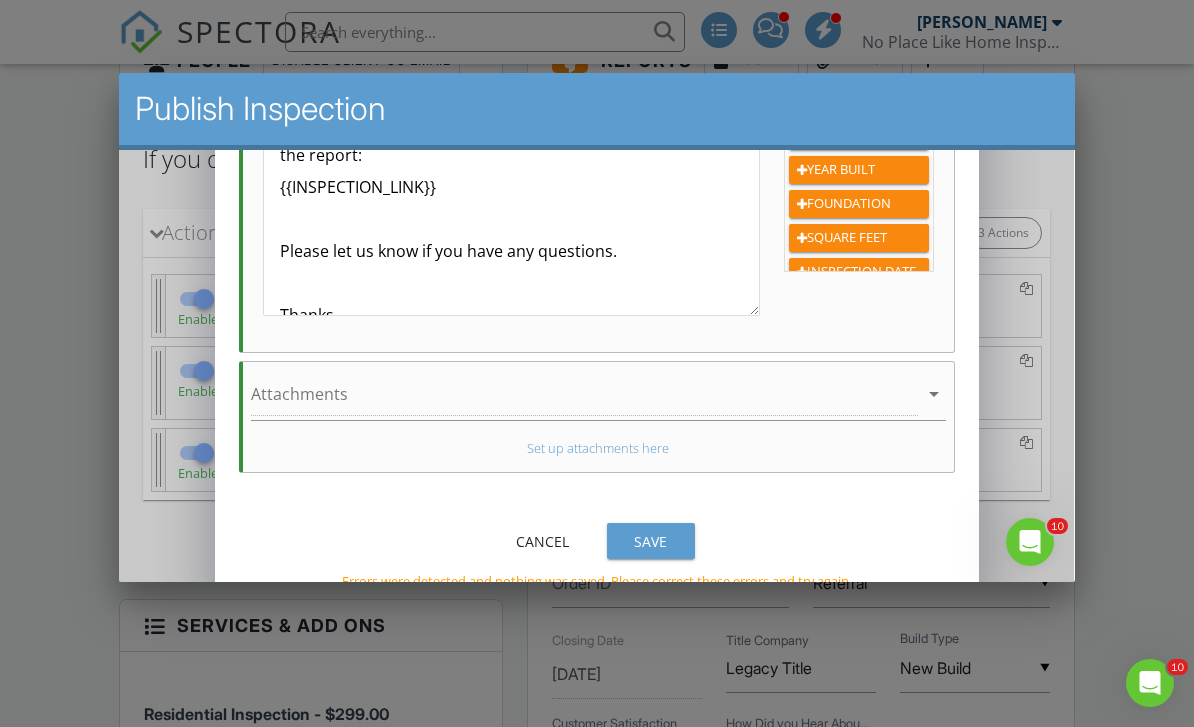 click on "Save" at bounding box center (651, 540) 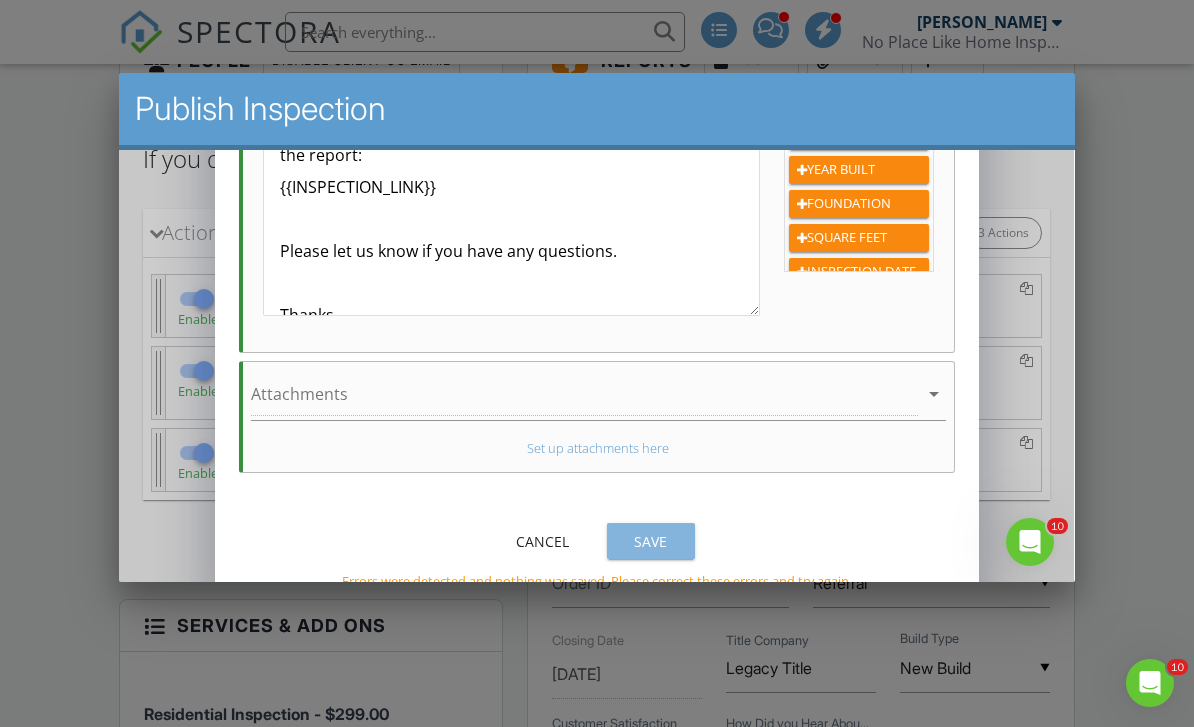click on "Save" at bounding box center [651, 540] 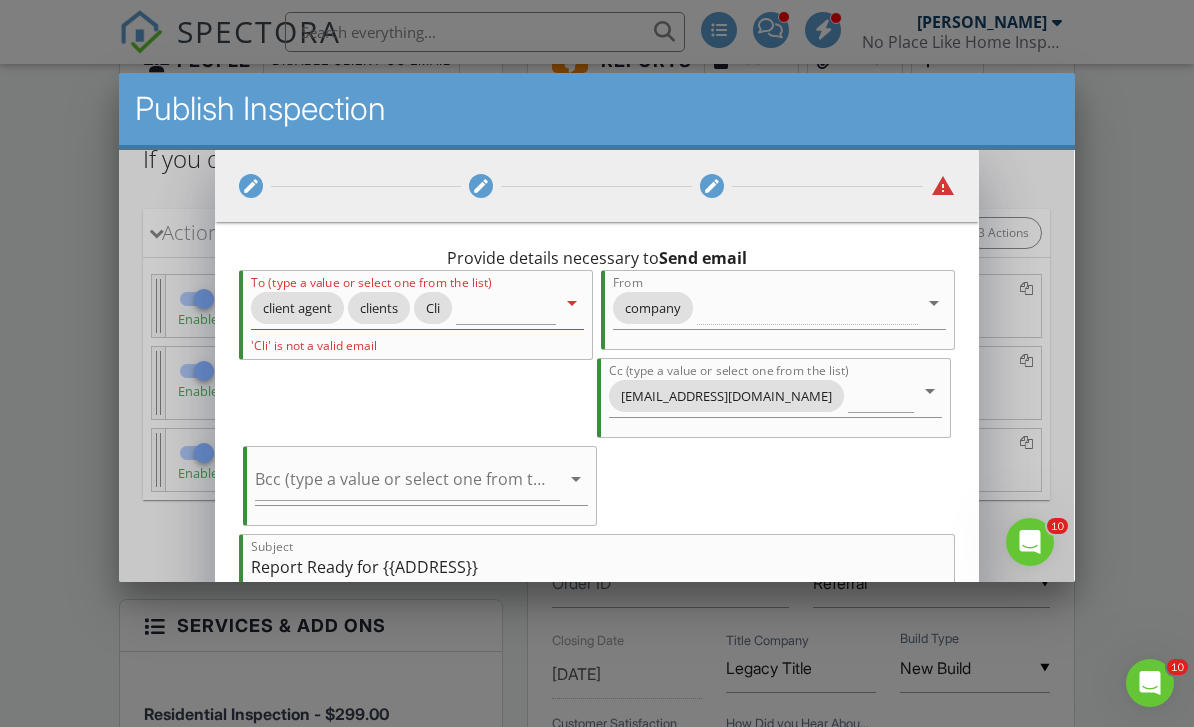 scroll, scrollTop: 0, scrollLeft: 0, axis: both 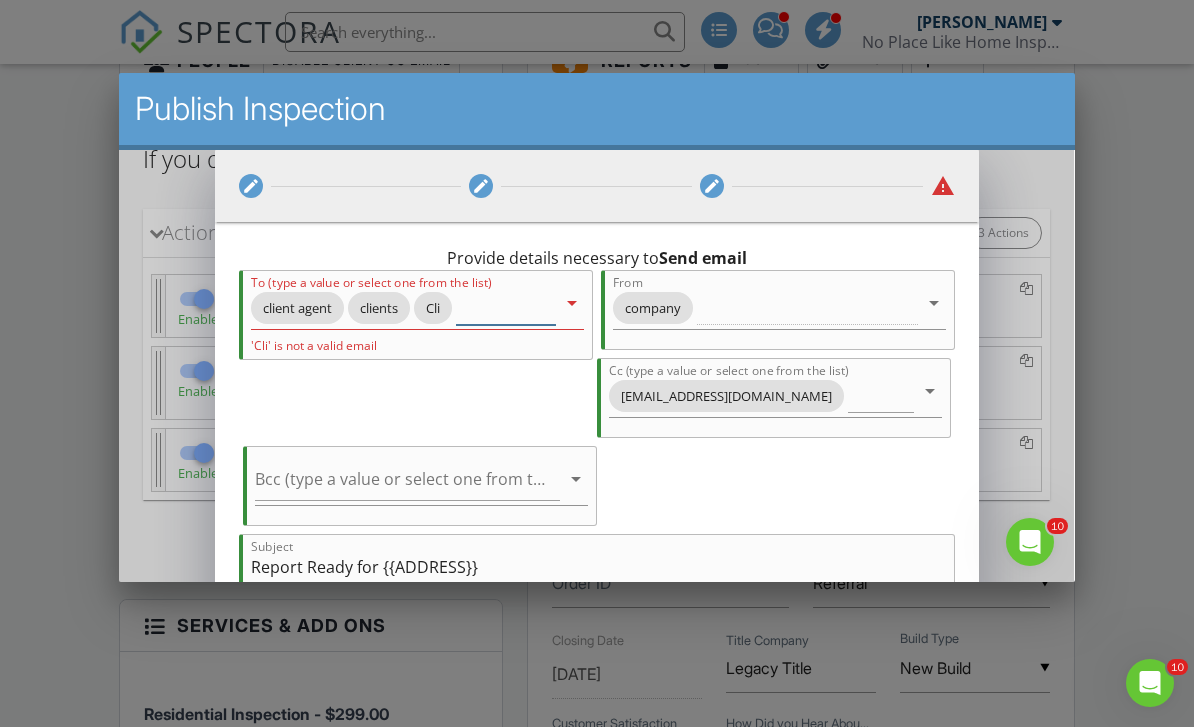 click on "arrow_drop_down" at bounding box center (572, 302) 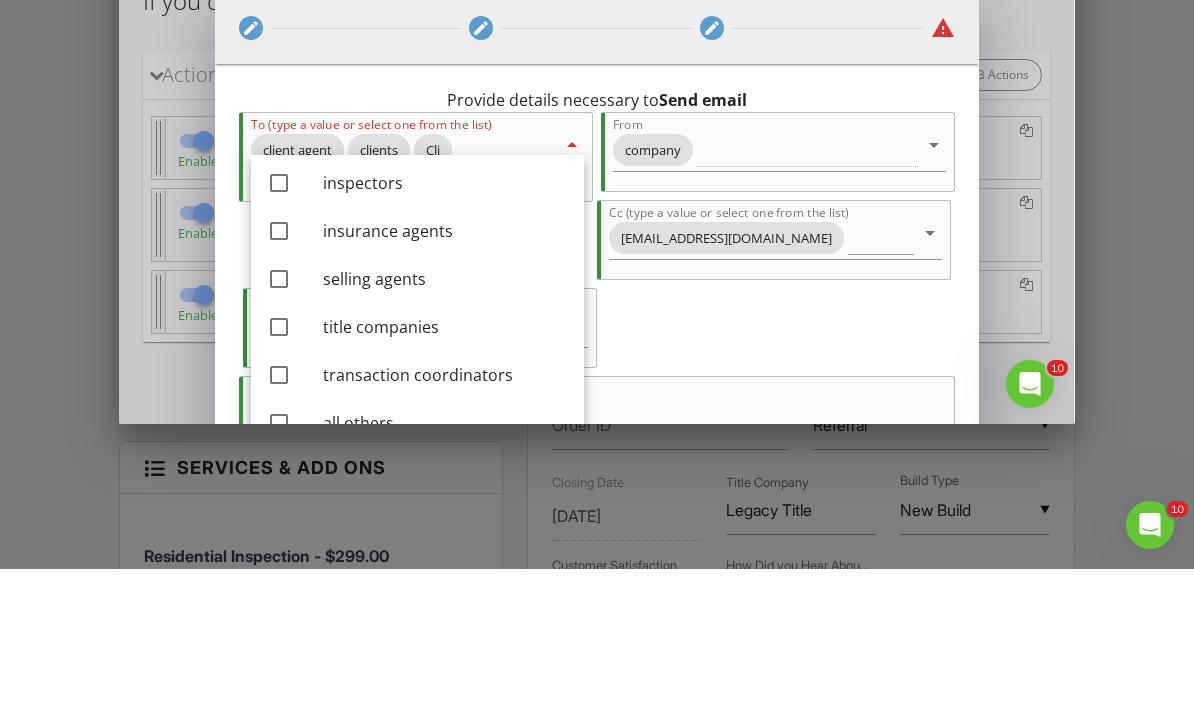 scroll, scrollTop: 196, scrollLeft: 0, axis: vertical 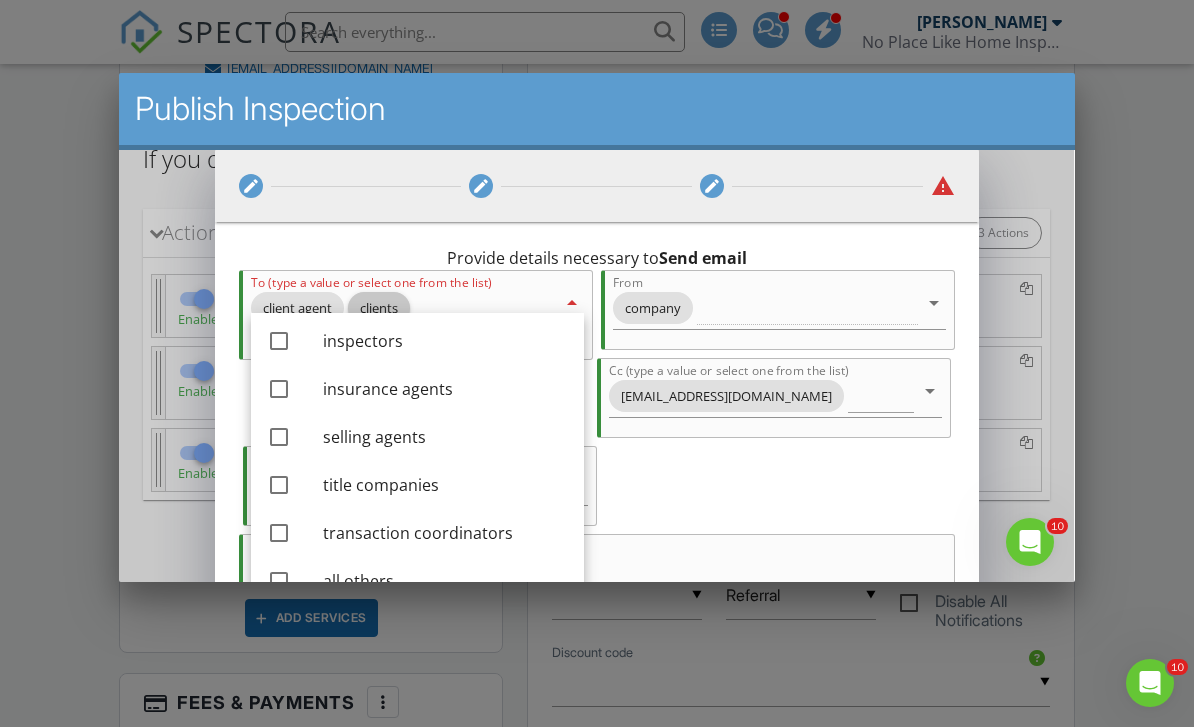 click on "edit
Choose an Event
edit
Add Rules
edit
Choose an Action
warning
Add Details" at bounding box center [597, 185] 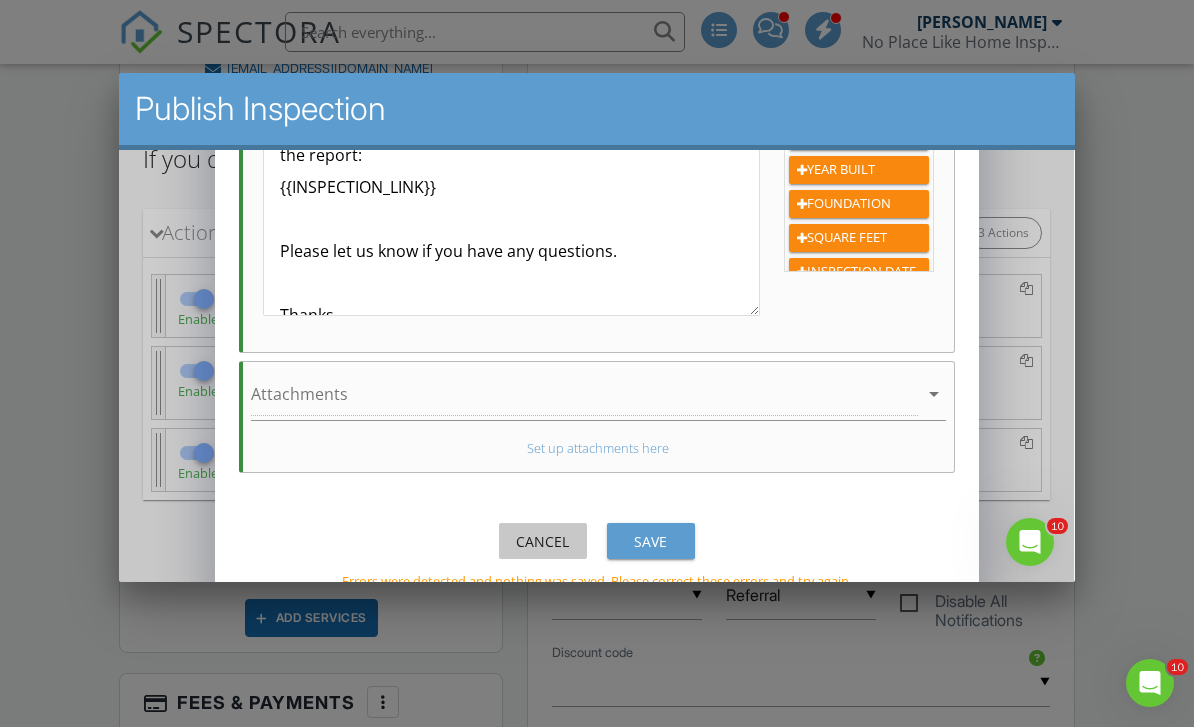 click on "Cancel" at bounding box center [543, 540] 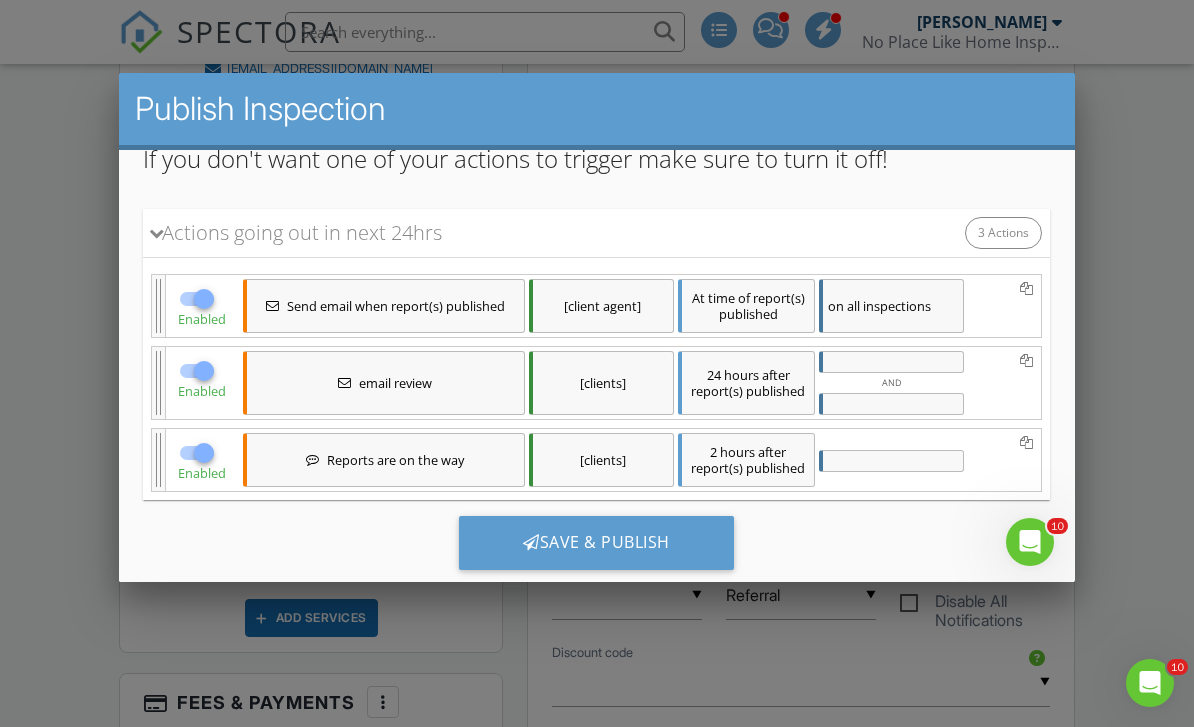 click on "[client agent]" at bounding box center [601, 305] 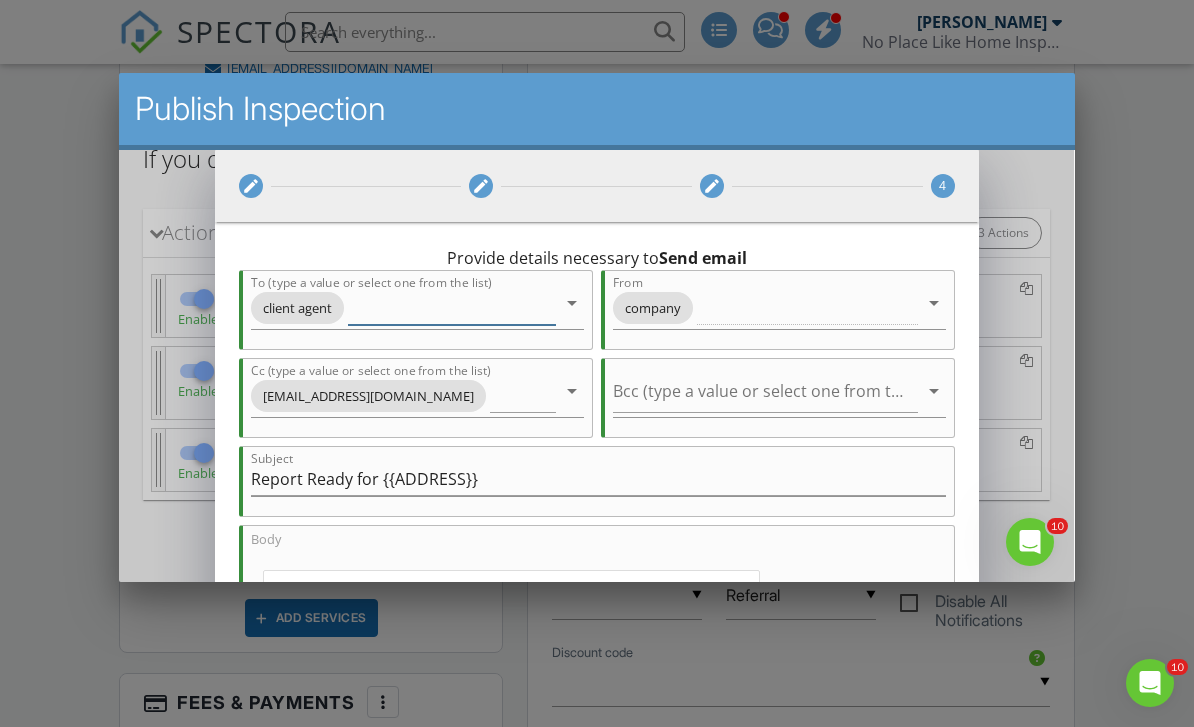 click on "arrow_drop_down" at bounding box center [572, 302] 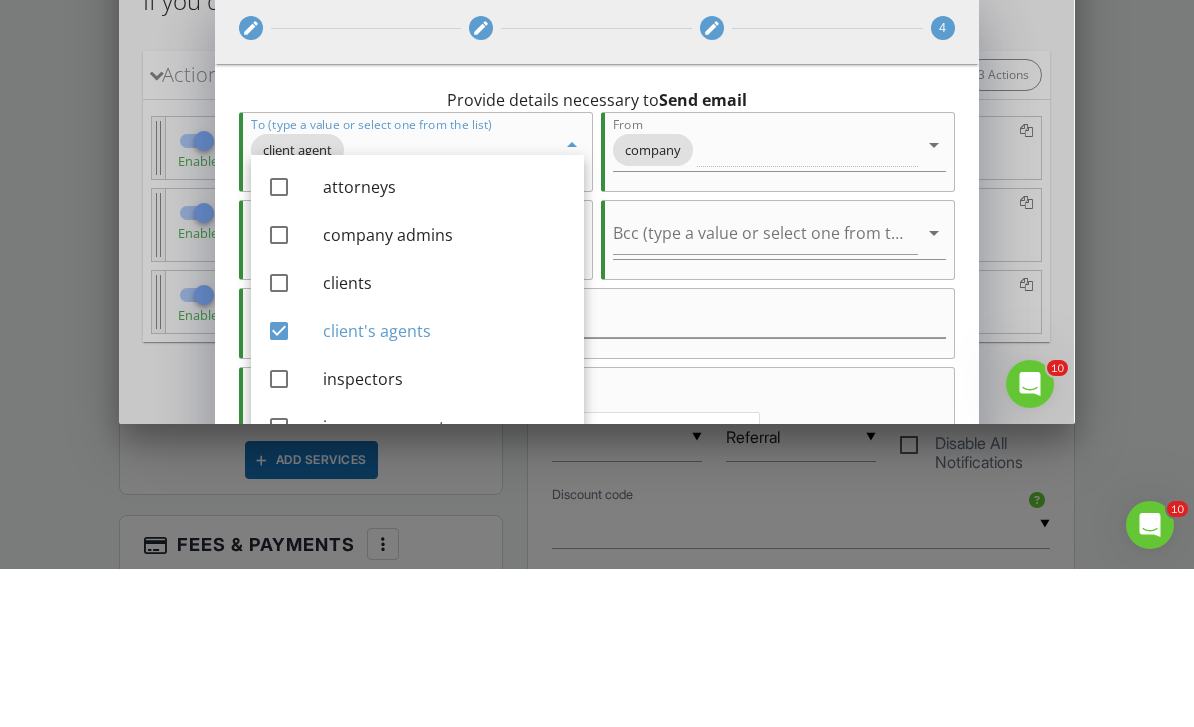 click at bounding box center (279, 283) 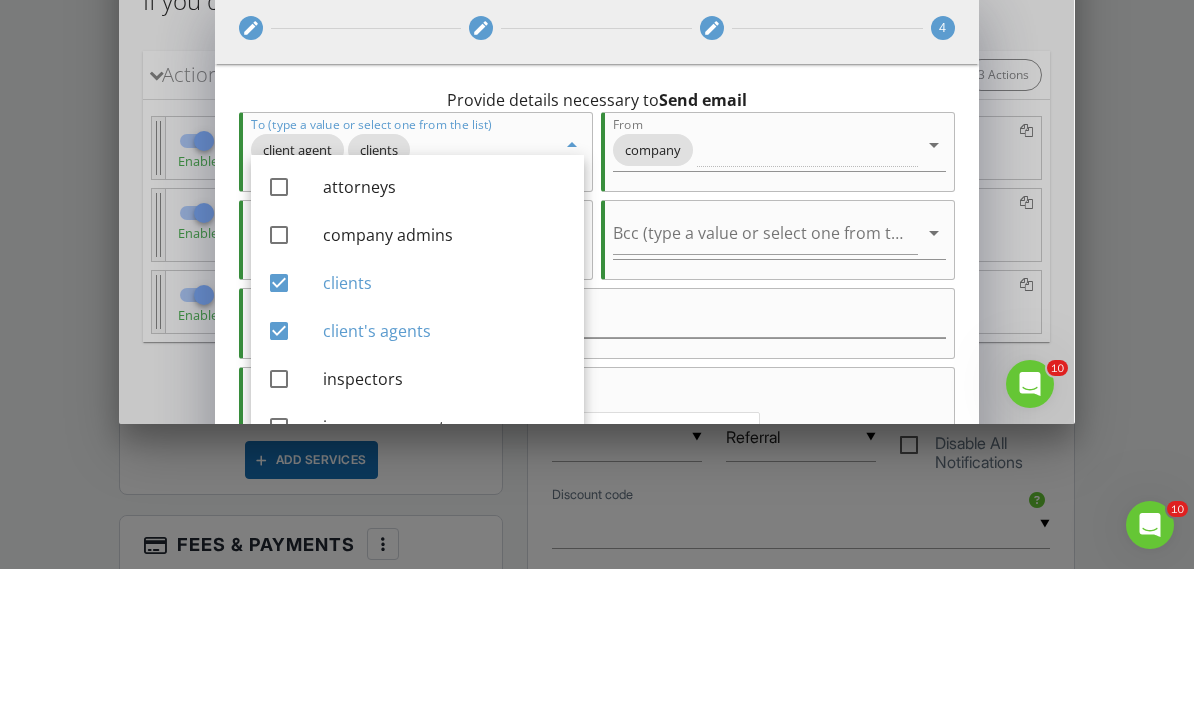 scroll, scrollTop: 891, scrollLeft: 0, axis: vertical 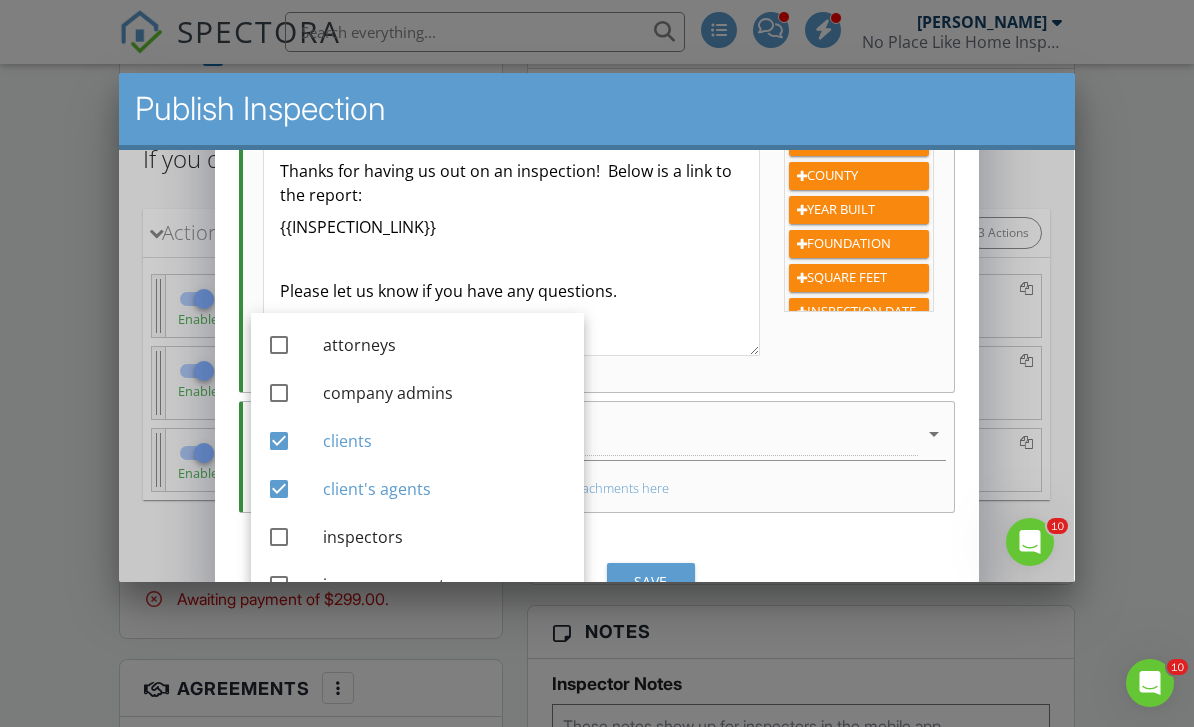 click on "Save" at bounding box center [651, 580] 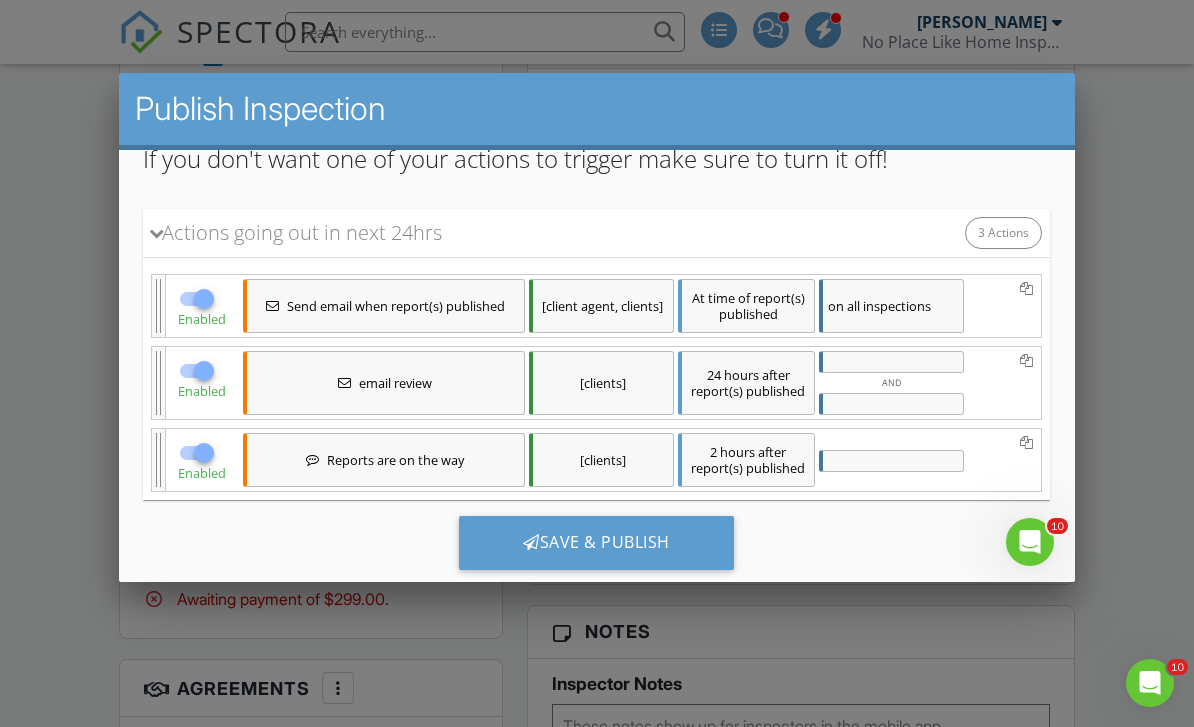 scroll, scrollTop: 577, scrollLeft: 0, axis: vertical 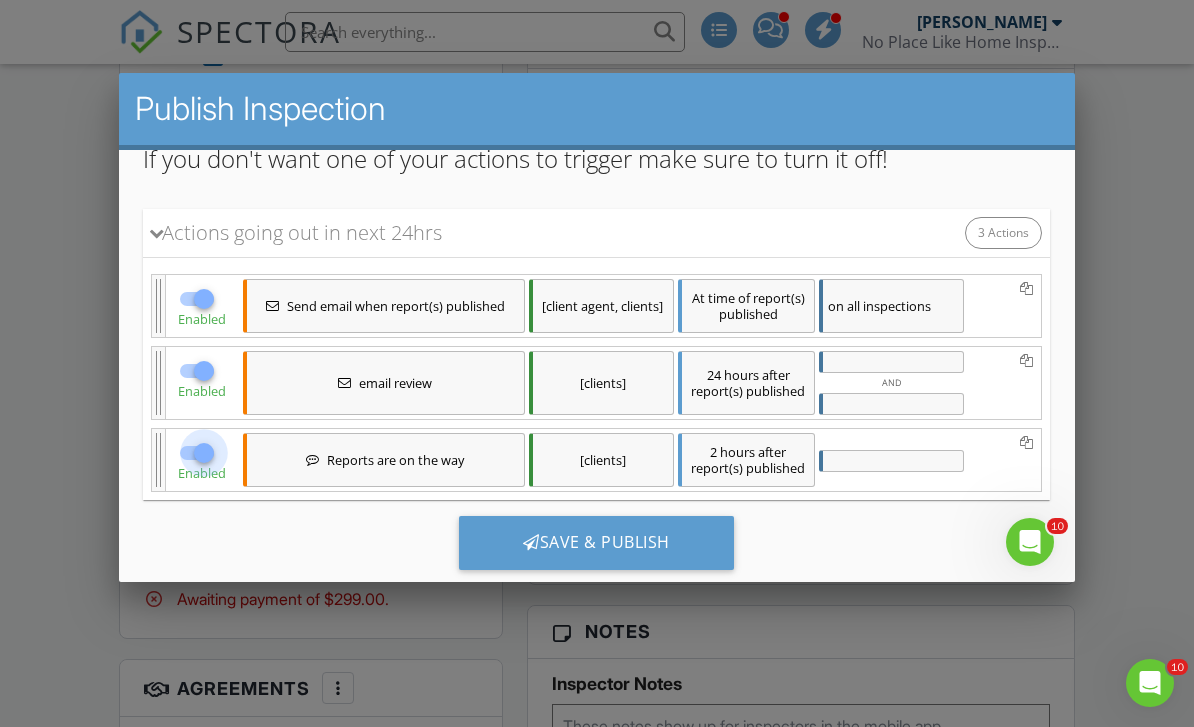 click at bounding box center (204, 452) 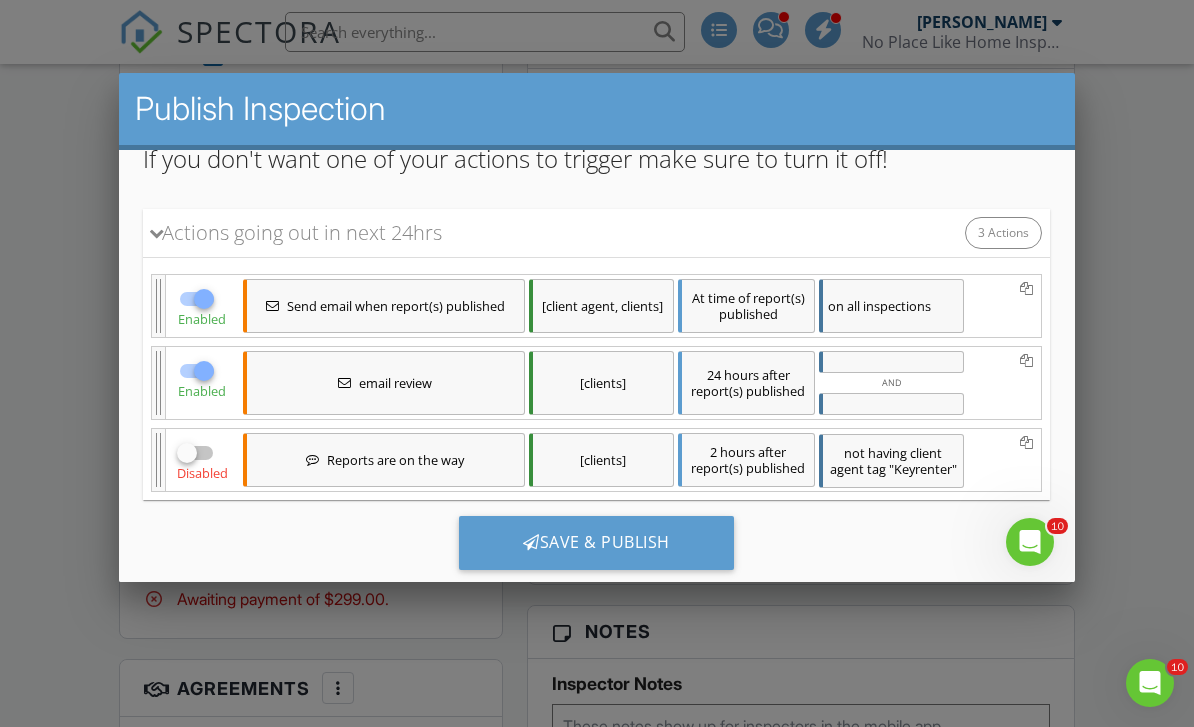click on "Save & Publish" at bounding box center [596, 542] 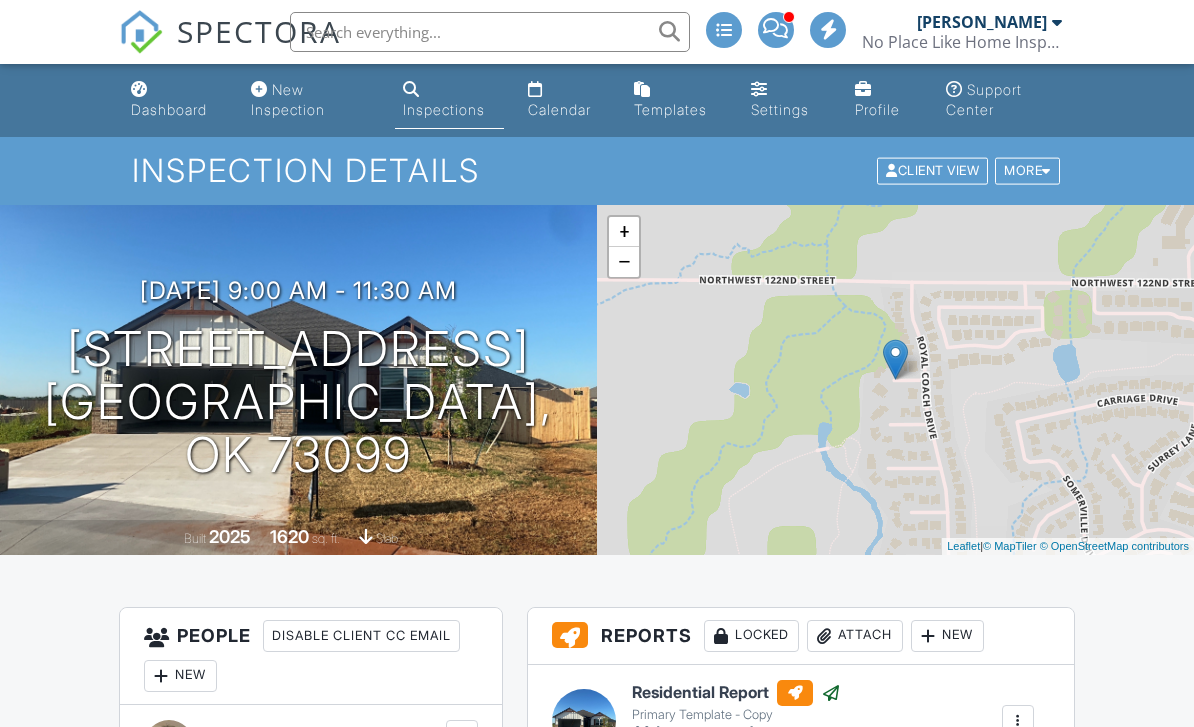 scroll, scrollTop: 0, scrollLeft: 0, axis: both 